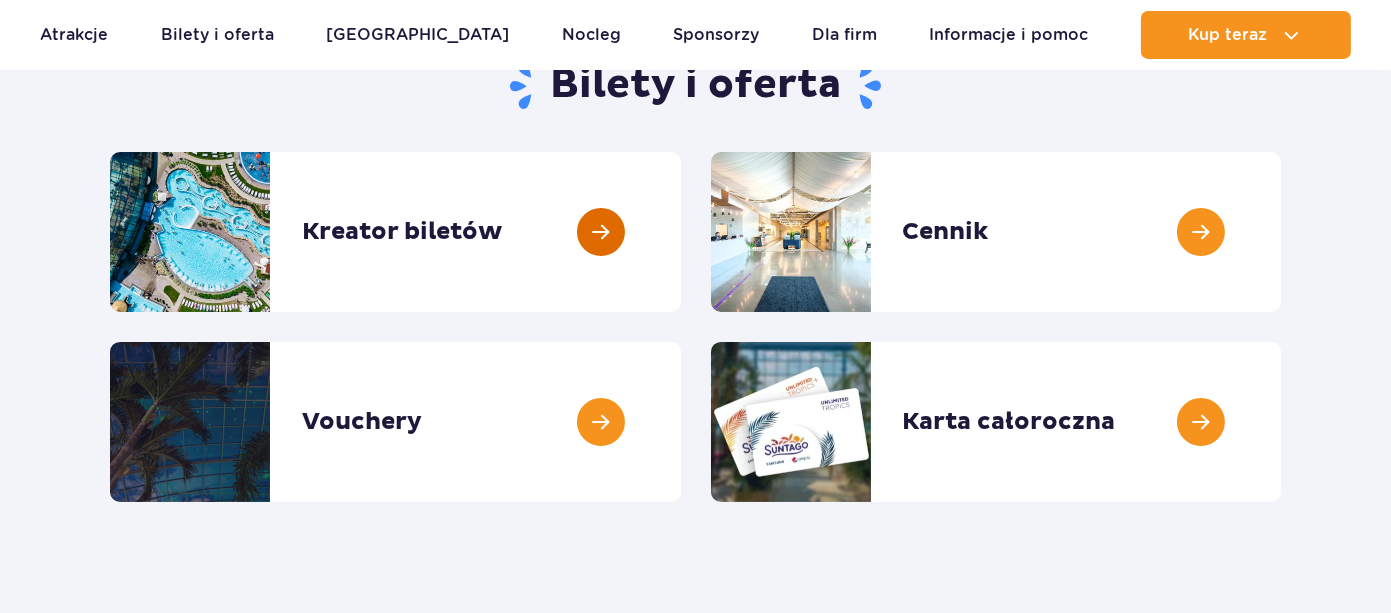 scroll, scrollTop: 228, scrollLeft: 0, axis: vertical 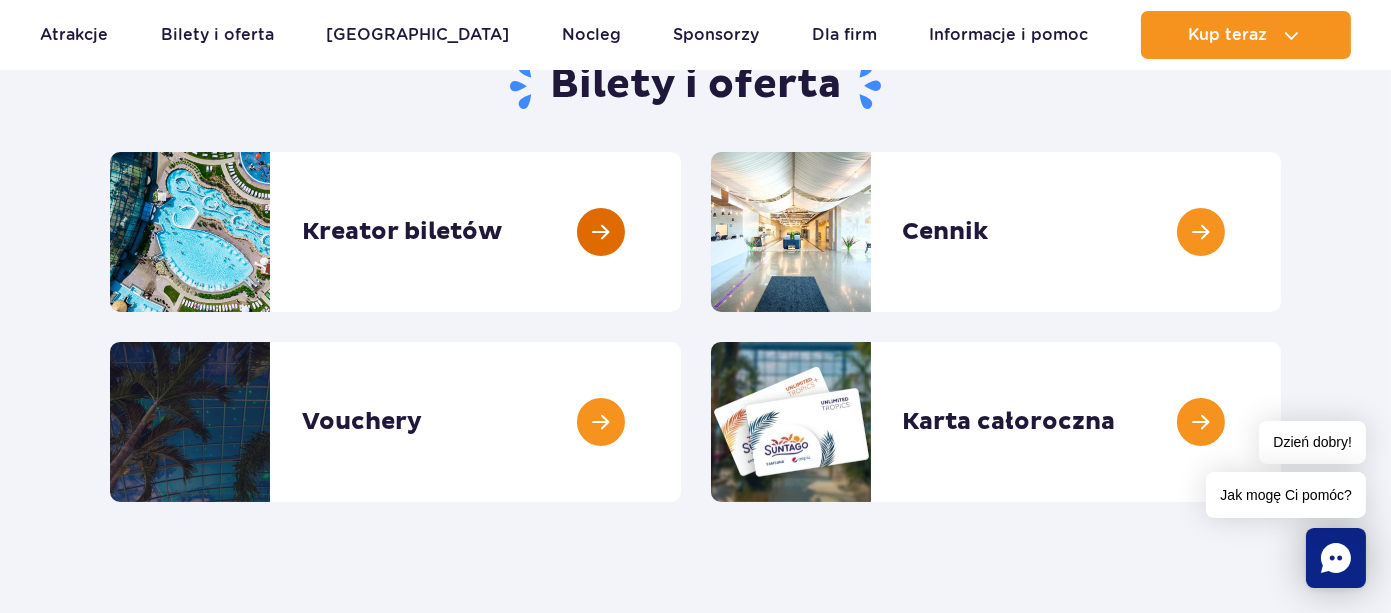 click at bounding box center [681, 232] 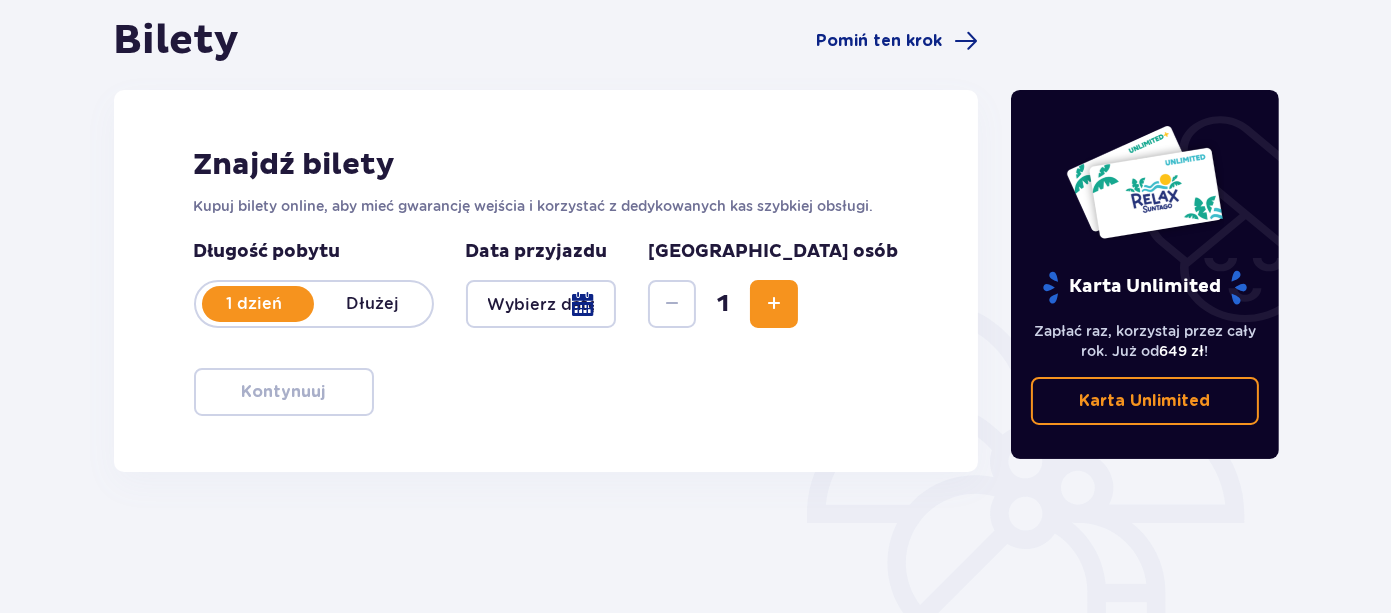 scroll, scrollTop: 228, scrollLeft: 0, axis: vertical 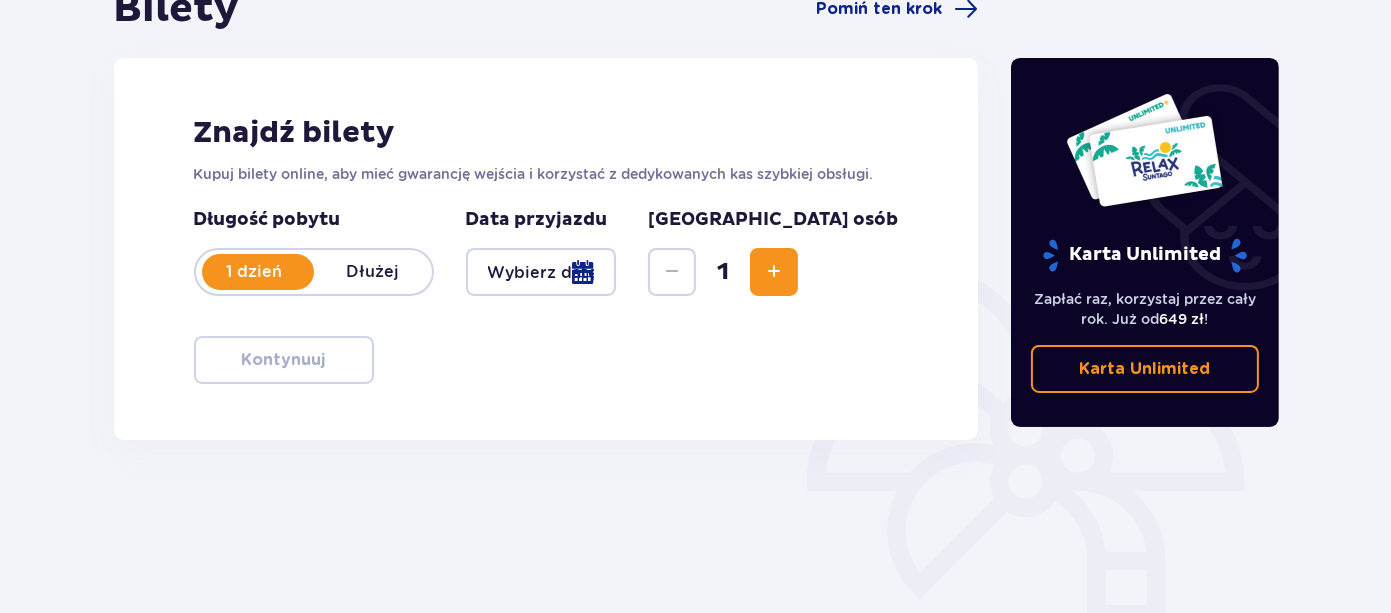 click at bounding box center [541, 272] 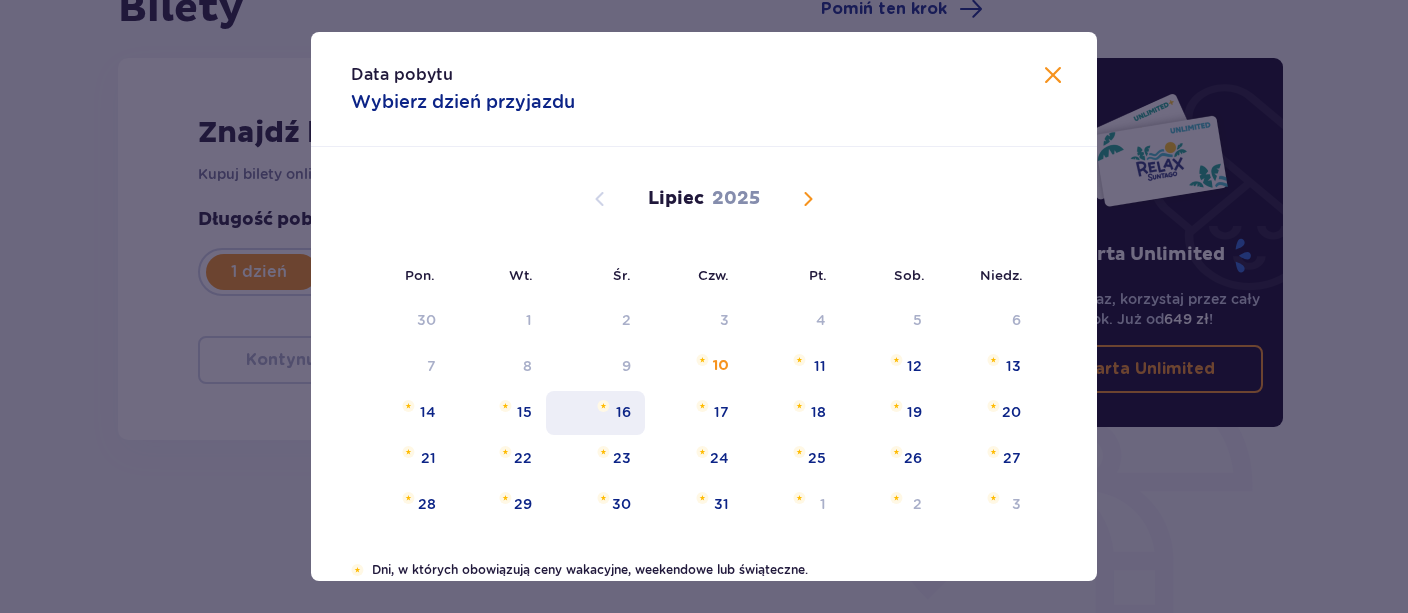 click on "16" at bounding box center (595, 413) 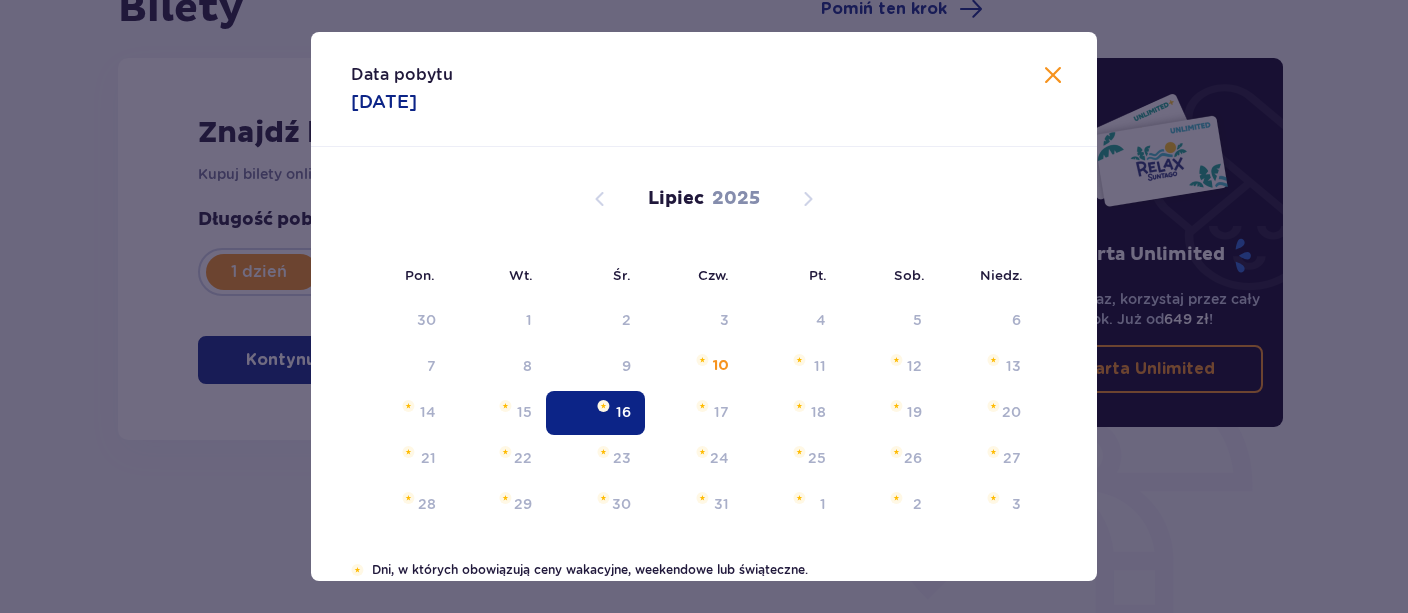 type on "16.07.25" 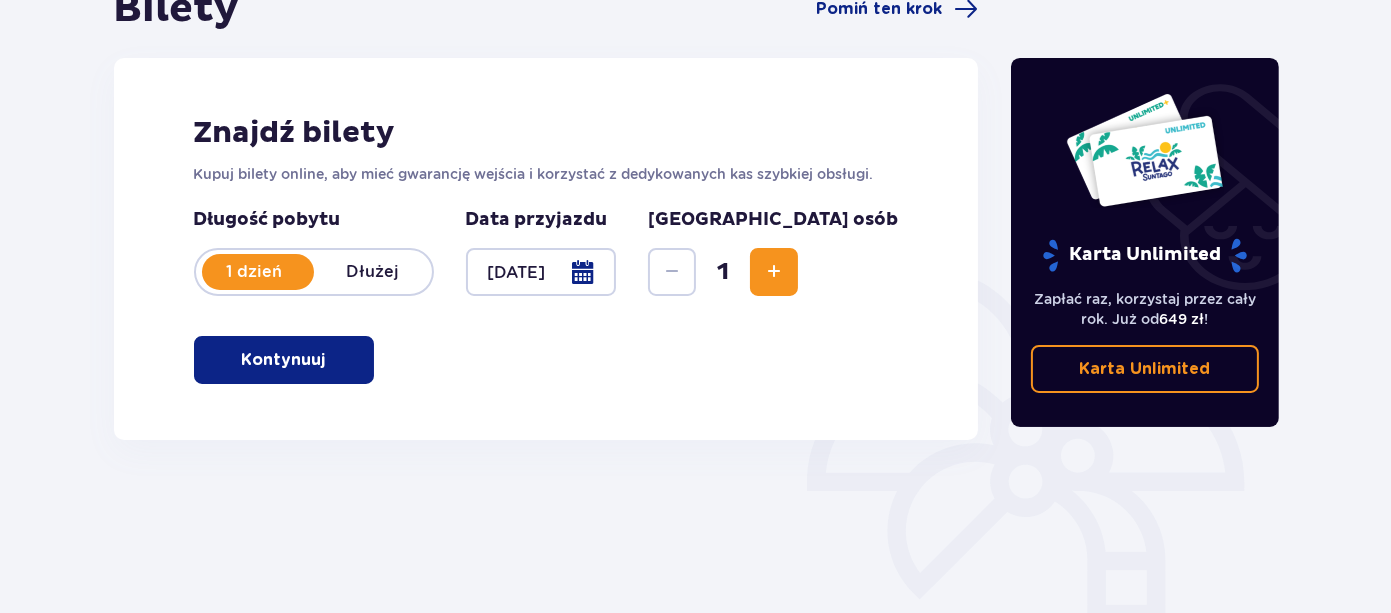 click at bounding box center (774, 272) 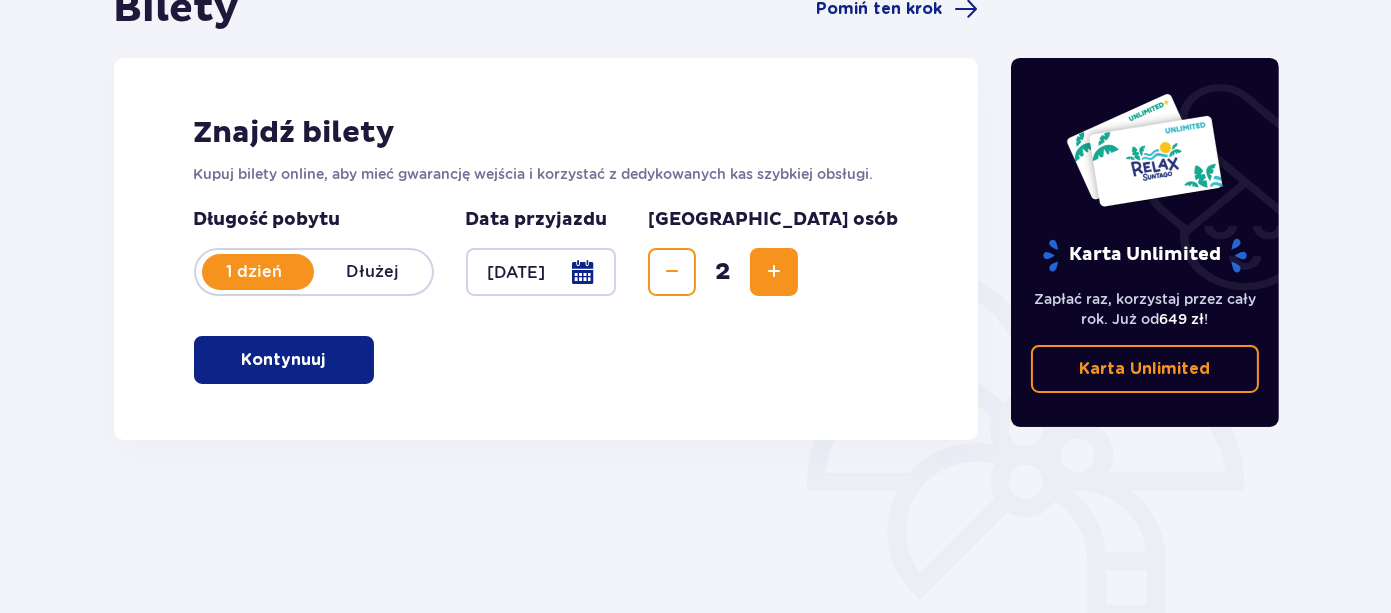 click at bounding box center [774, 272] 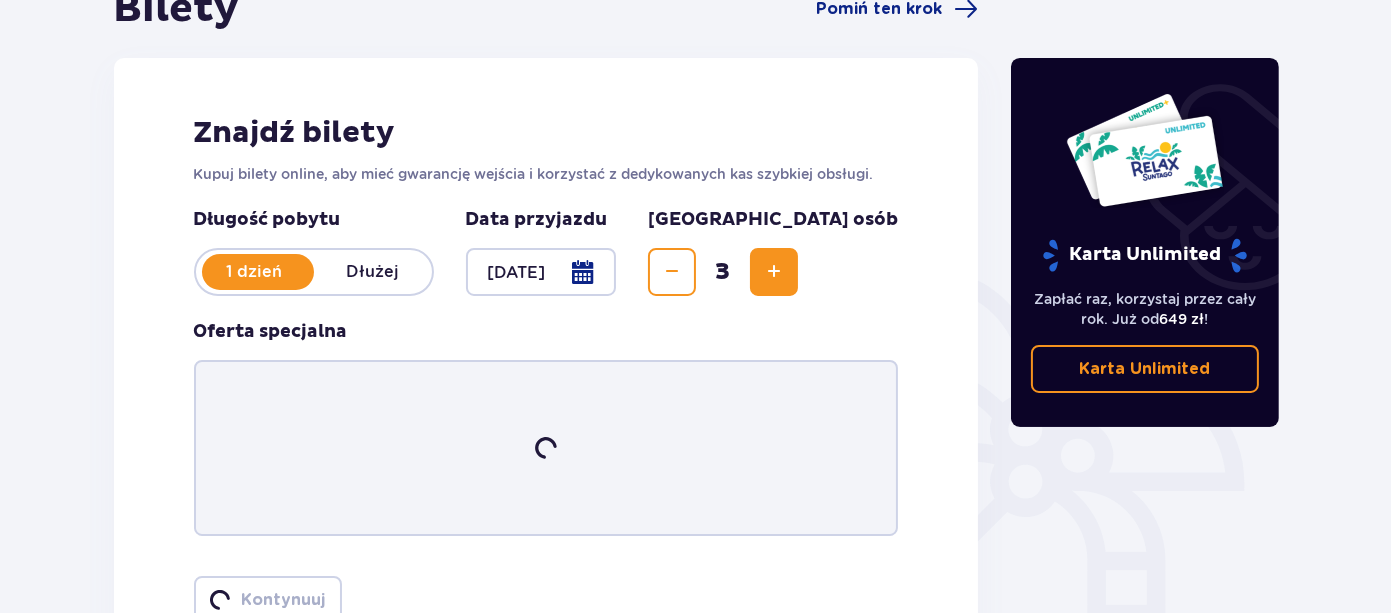 click at bounding box center (774, 272) 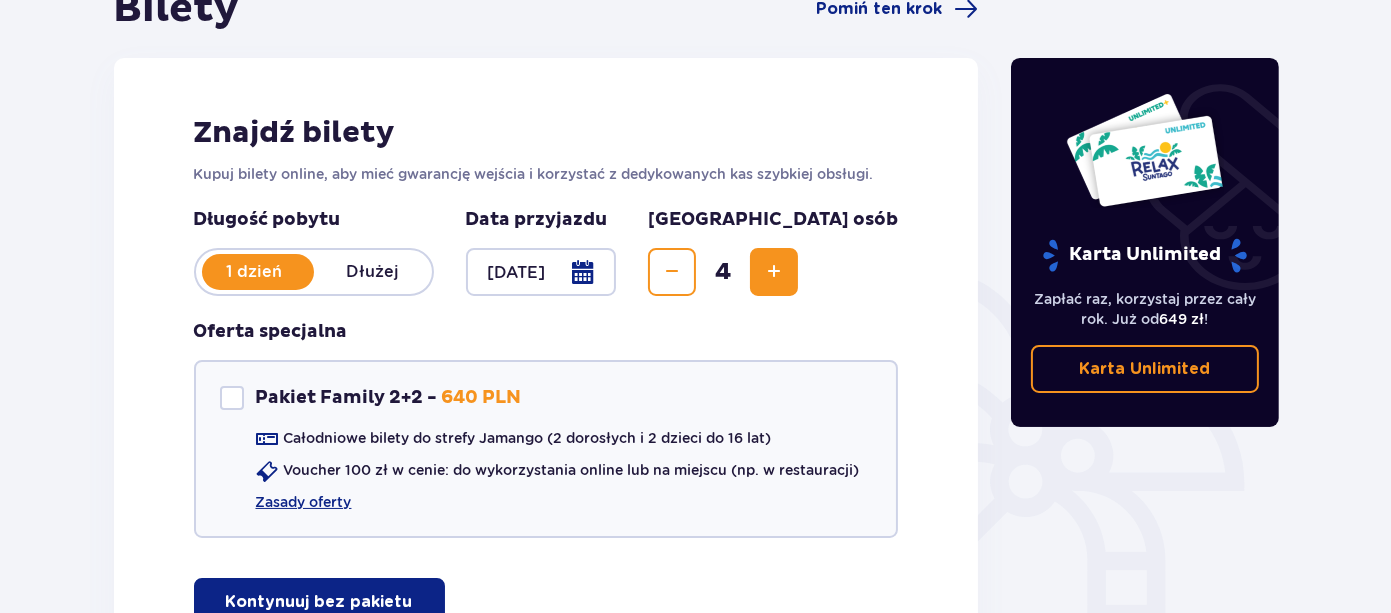click at bounding box center (774, 272) 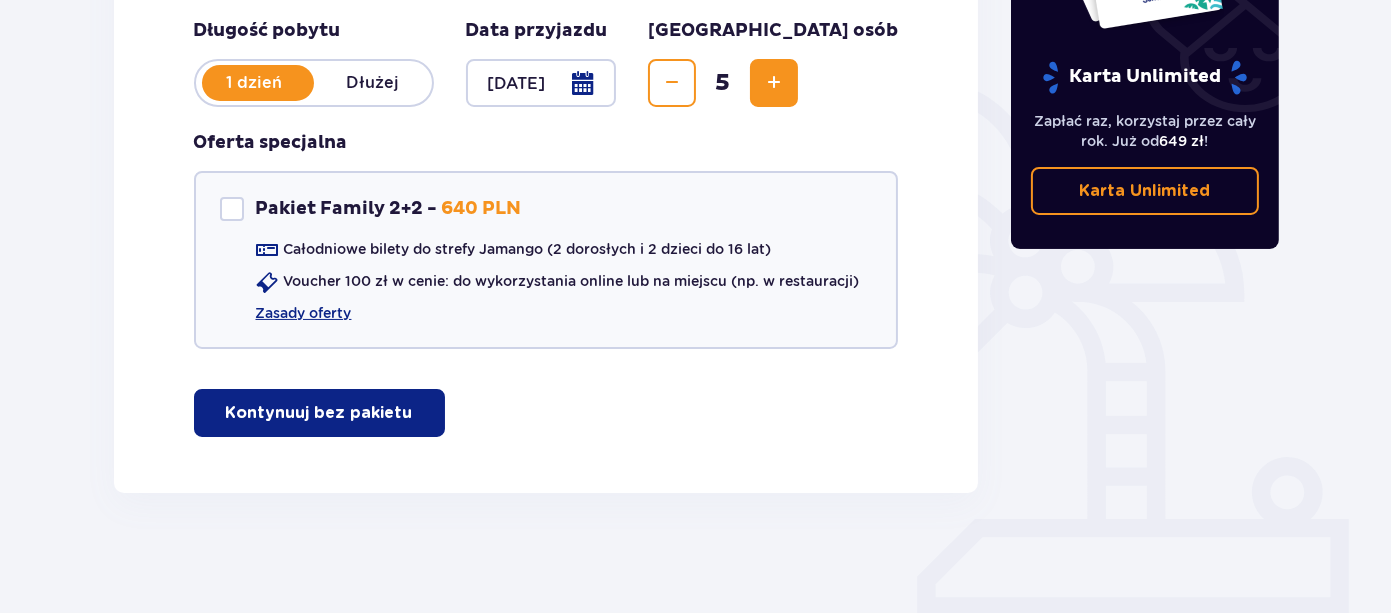 scroll, scrollTop: 478, scrollLeft: 0, axis: vertical 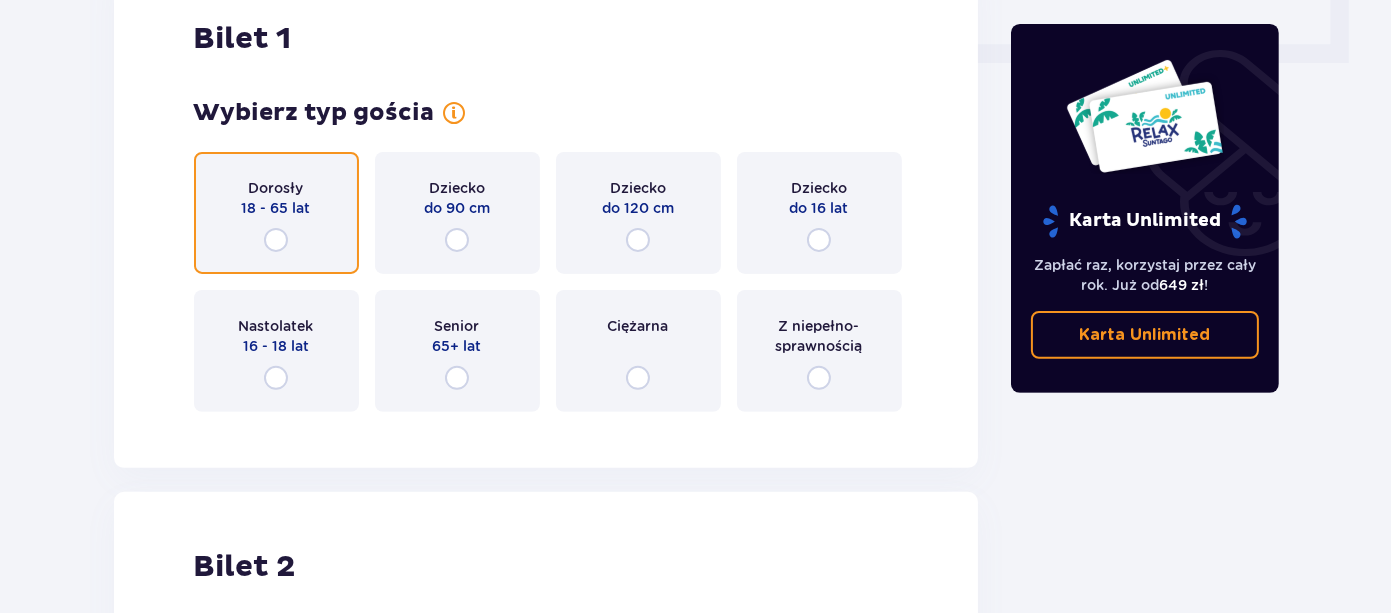 click at bounding box center (276, 240) 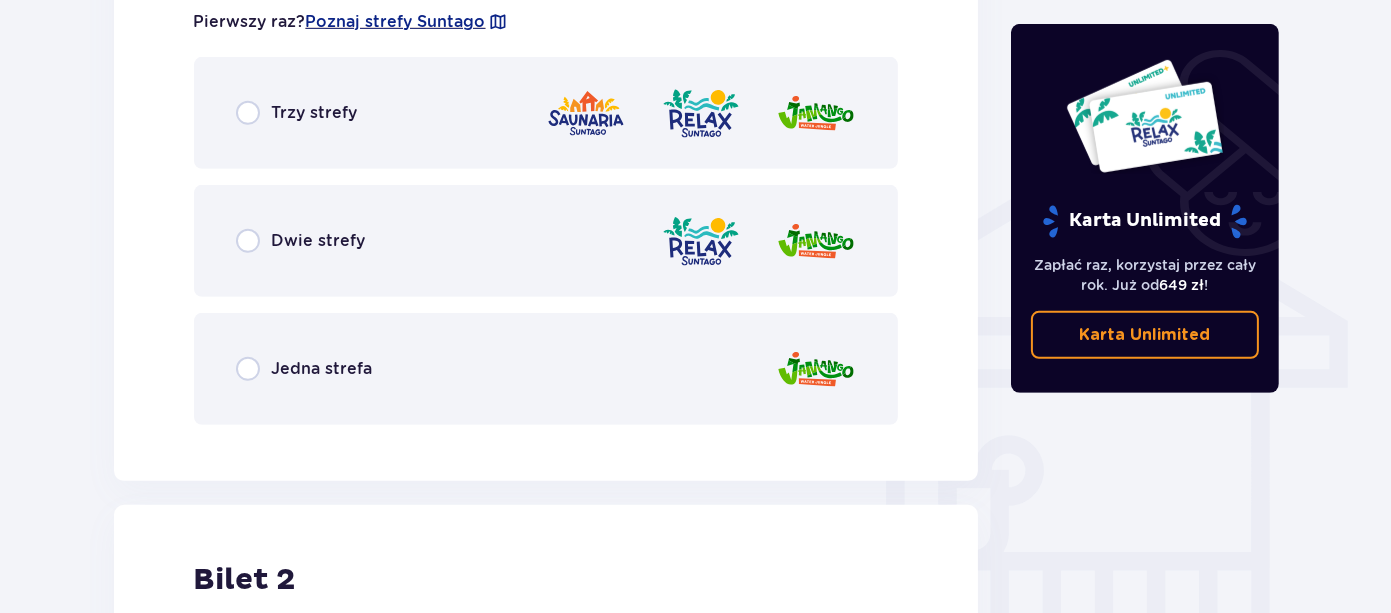 scroll, scrollTop: 1465, scrollLeft: 0, axis: vertical 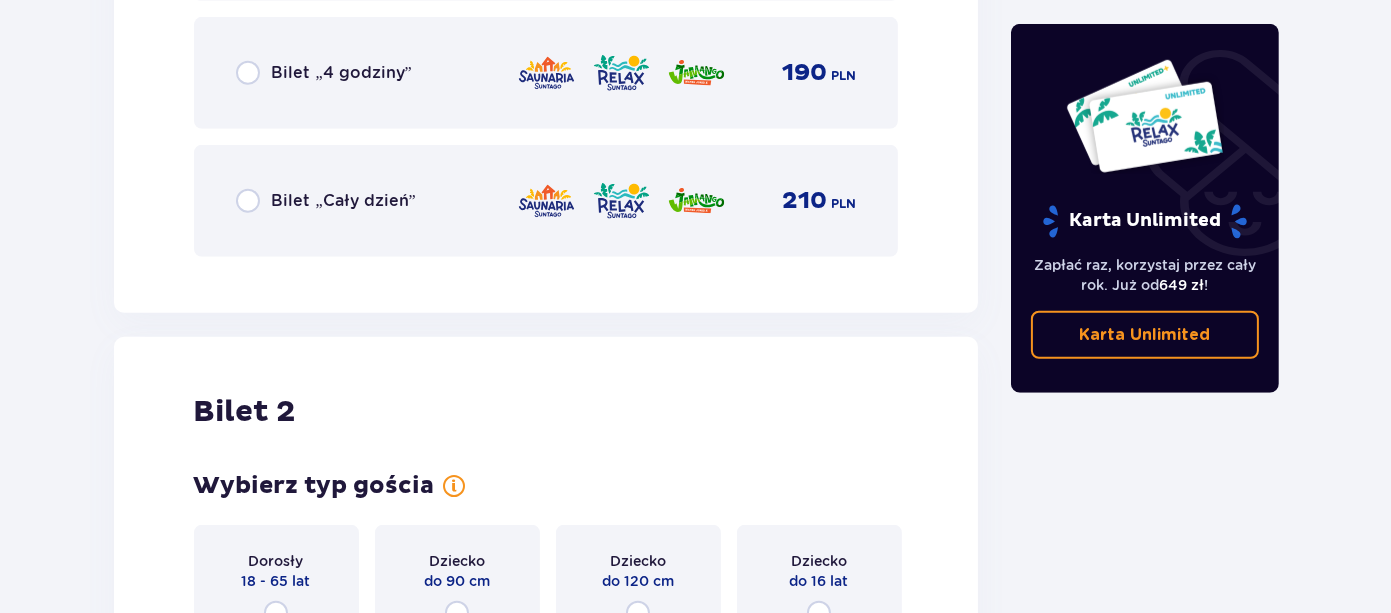 click on "Bilet „Cały dzień”" at bounding box center [344, 201] 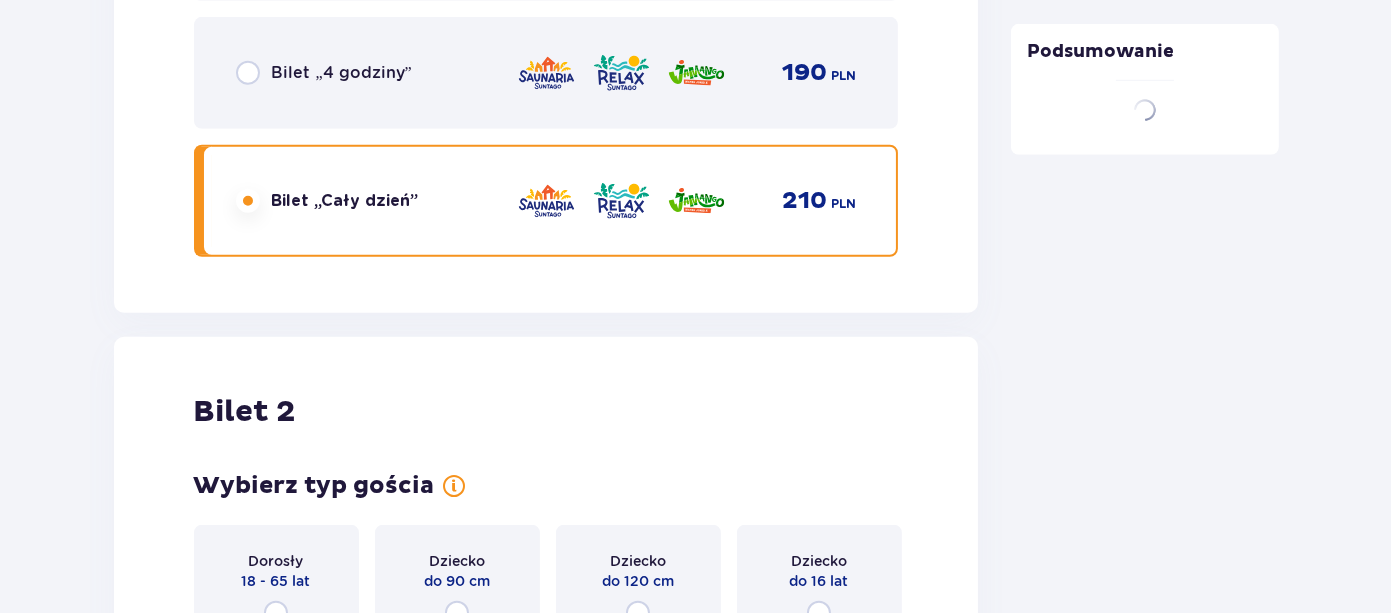 scroll, scrollTop: 2599, scrollLeft: 0, axis: vertical 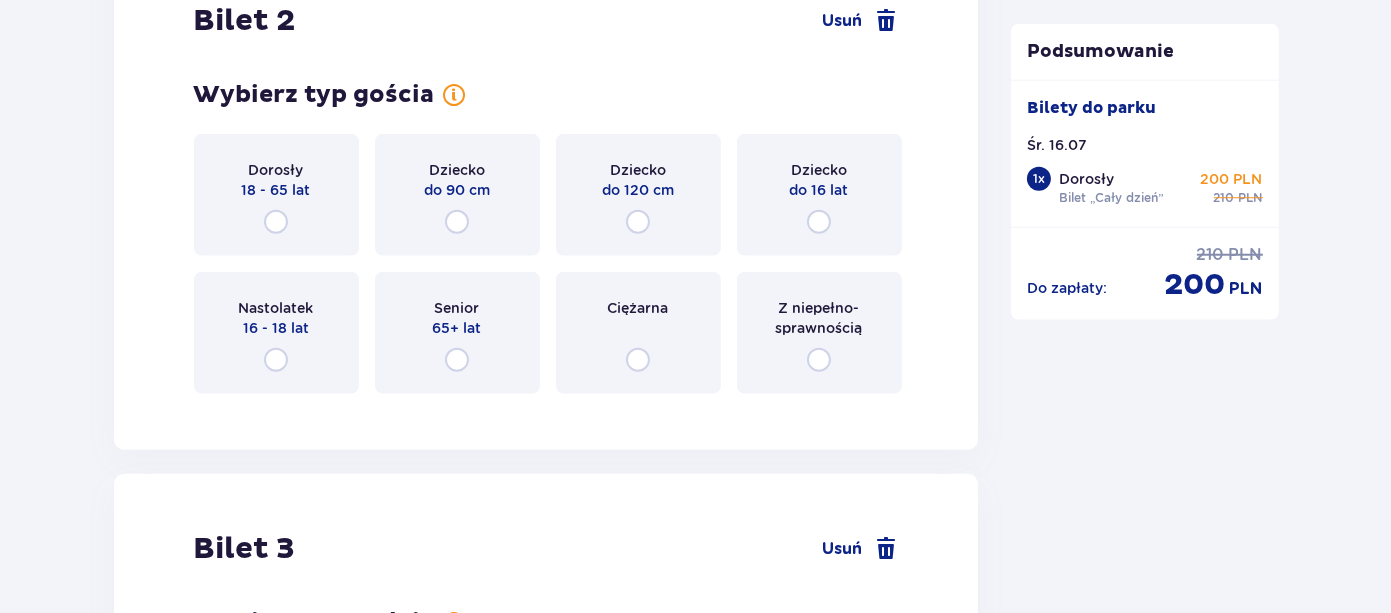 click on "Nastolatek 16 - 18 lat" at bounding box center (276, 333) 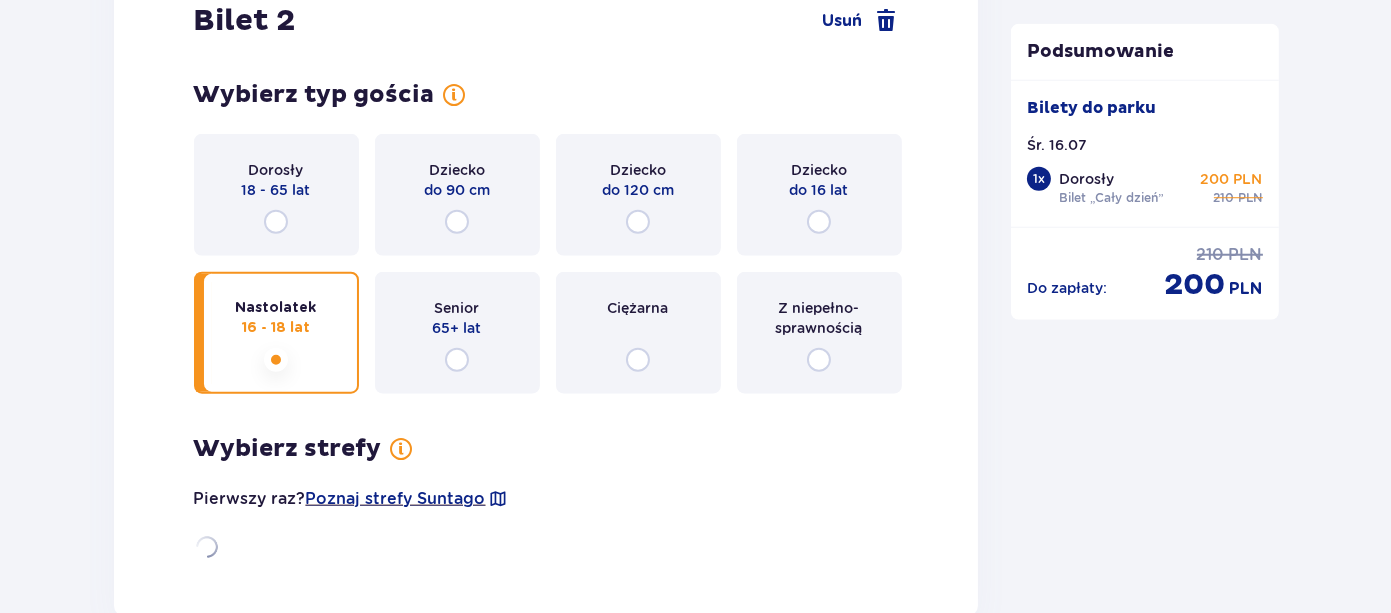 click on "Dorosły 18 - 65 lat" at bounding box center (276, 195) 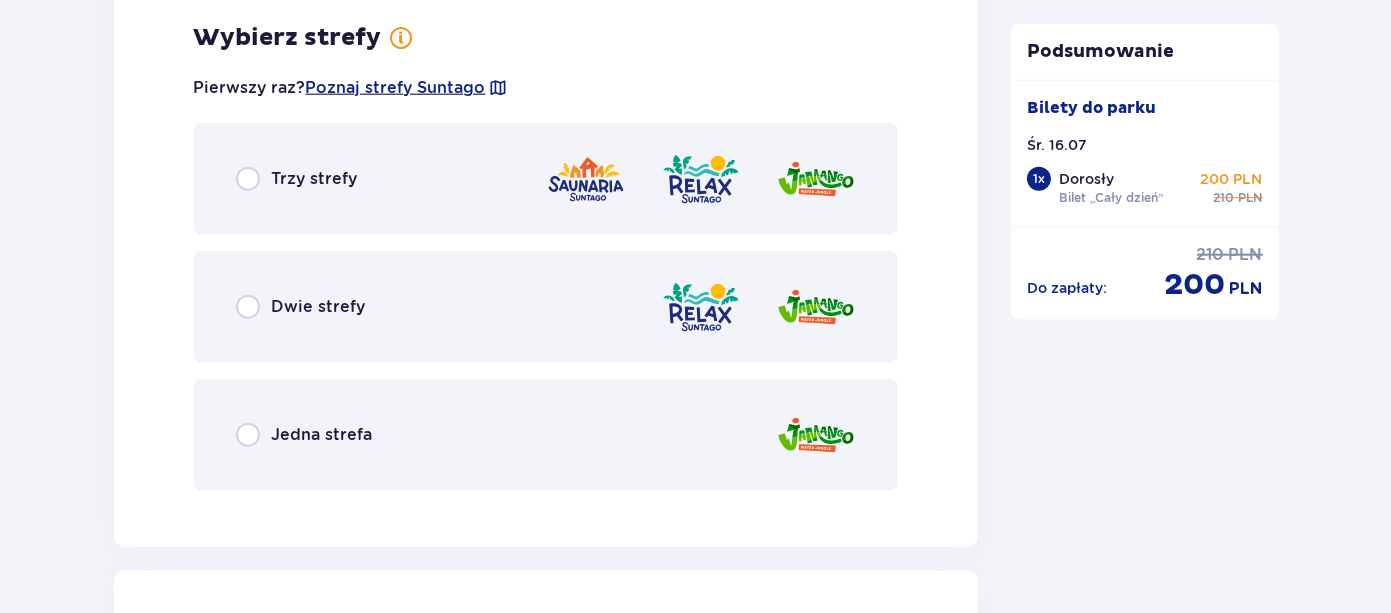 scroll, scrollTop: 3094, scrollLeft: 0, axis: vertical 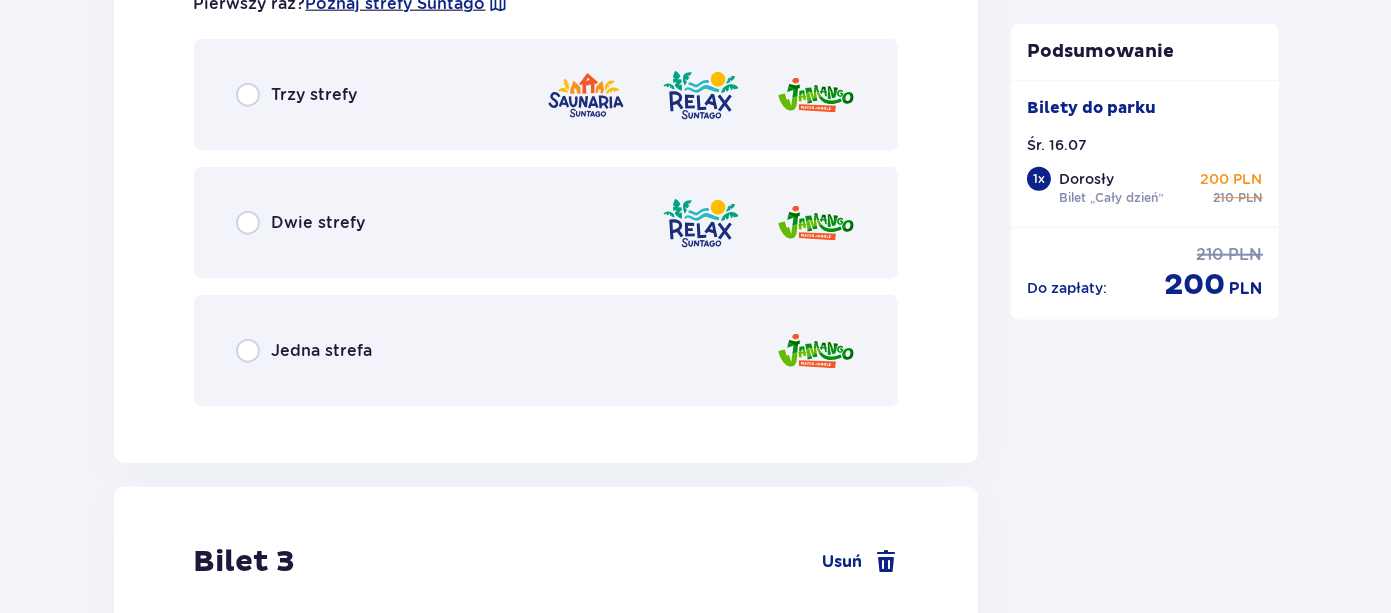 click on "Trzy strefy" at bounding box center [315, 95] 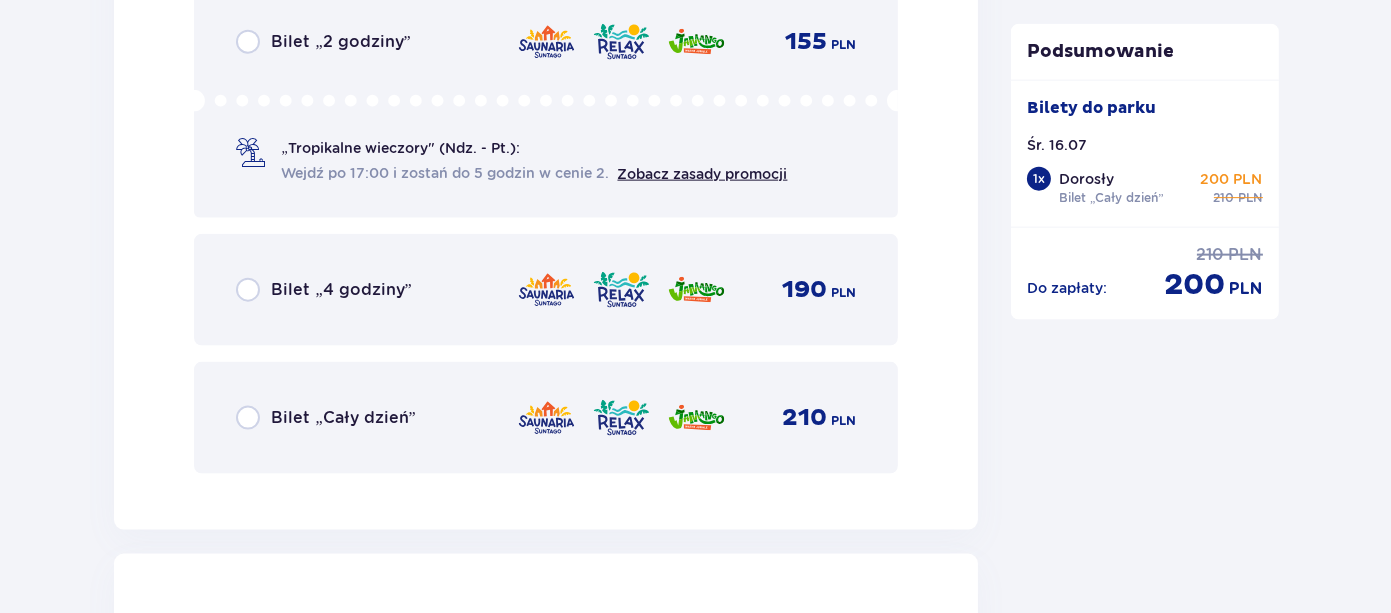 scroll, scrollTop: 3608, scrollLeft: 0, axis: vertical 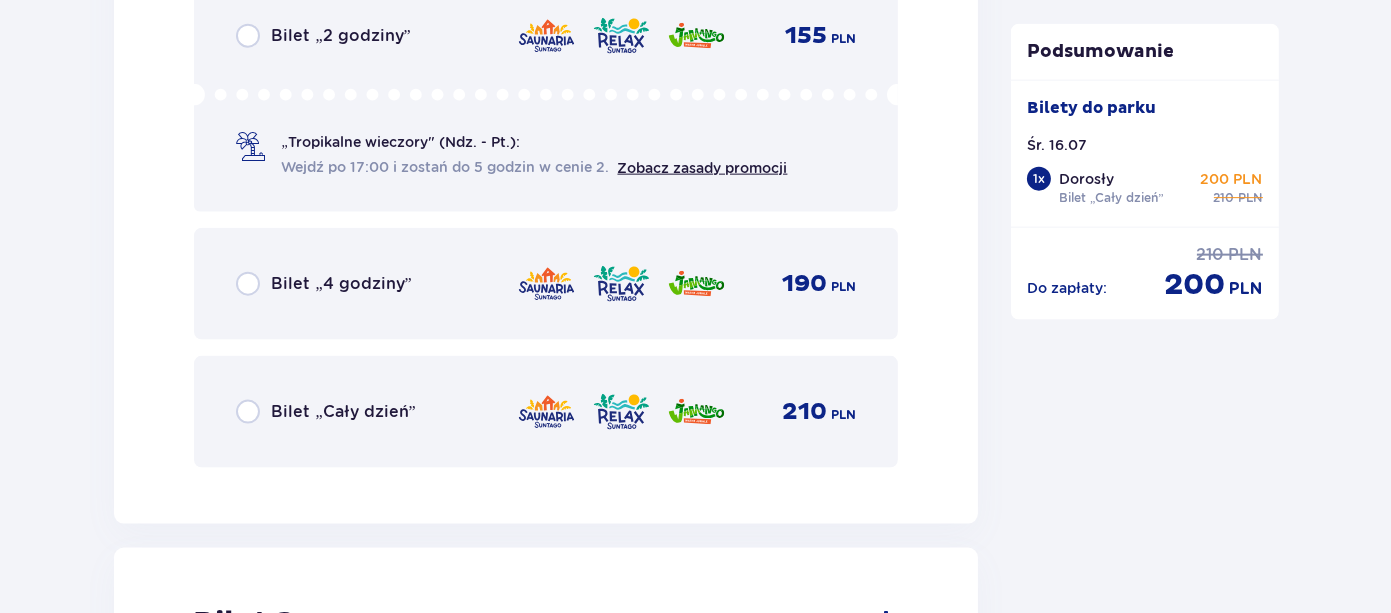 click on "Bilet „Cały dzień”" at bounding box center (344, 412) 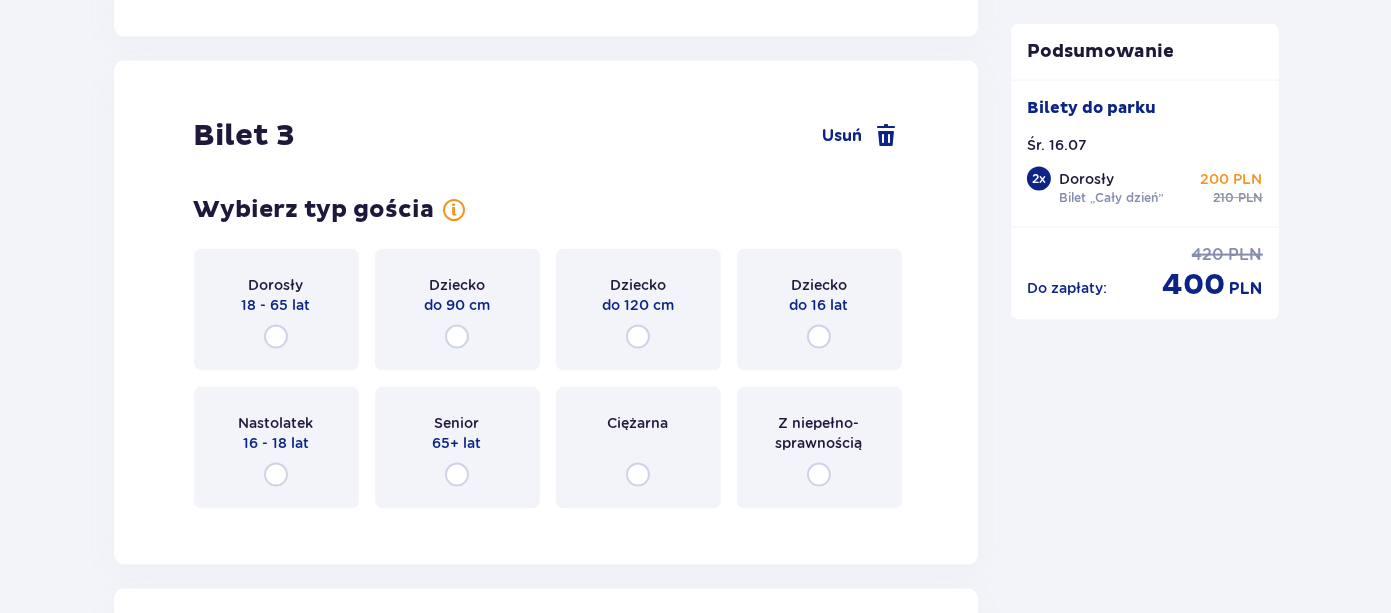 scroll, scrollTop: 4229, scrollLeft: 0, axis: vertical 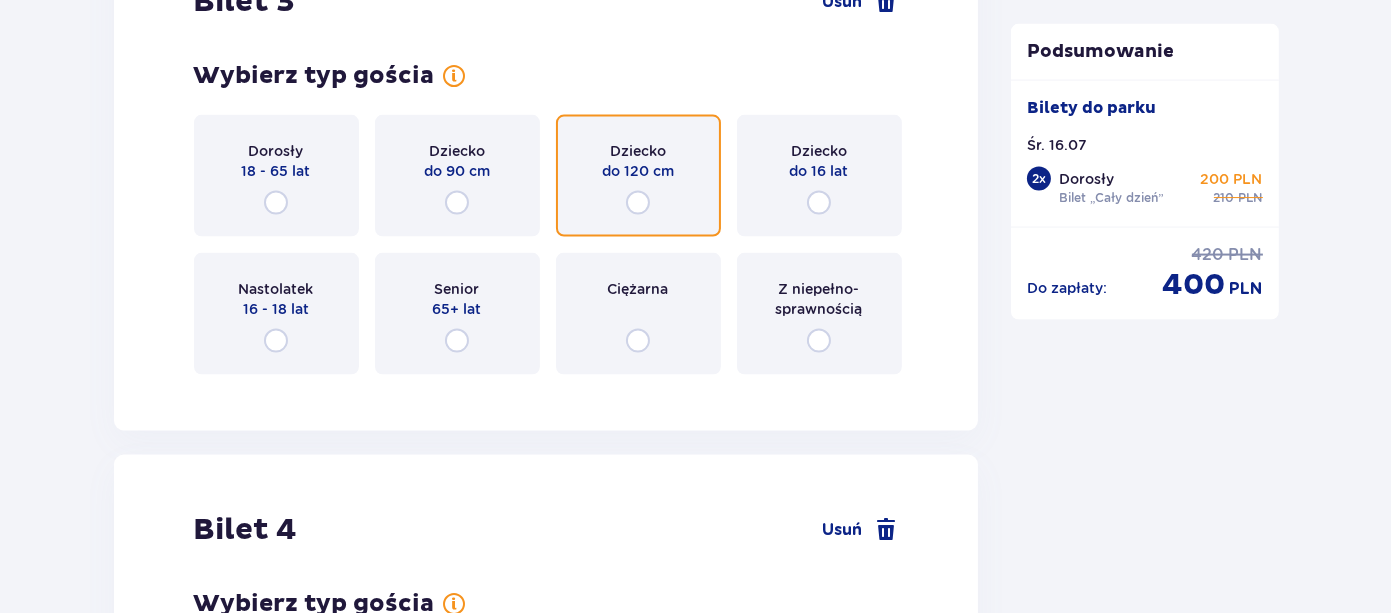 click at bounding box center (638, 203) 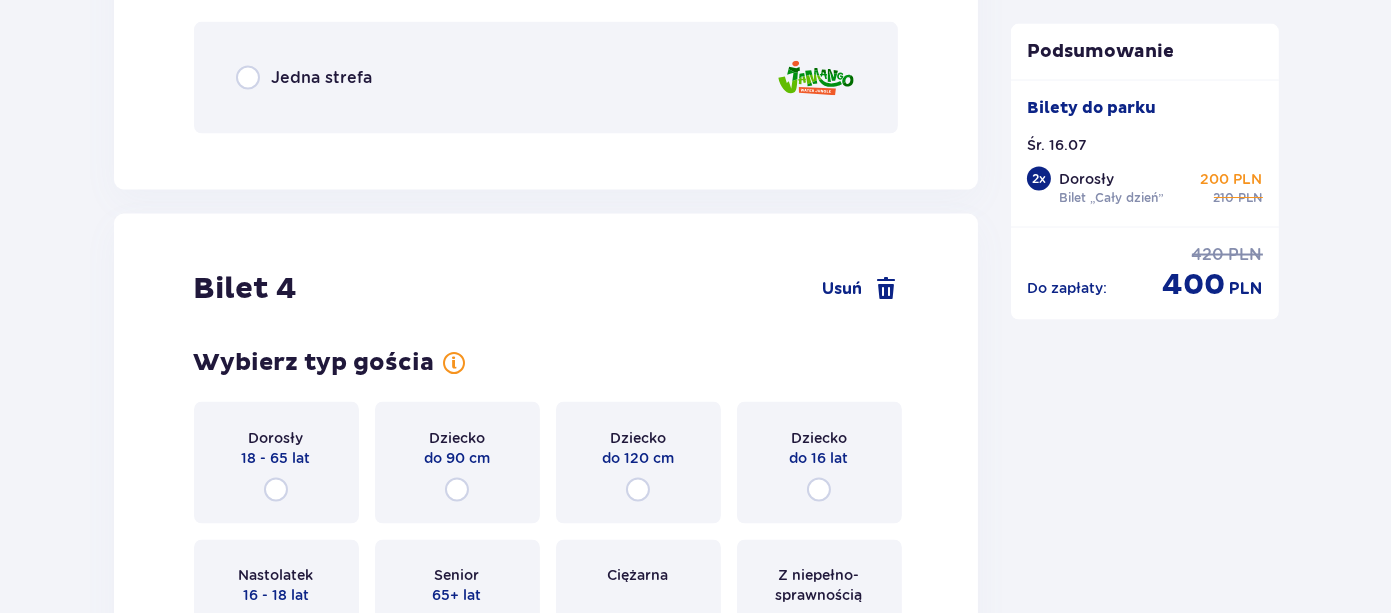 scroll, scrollTop: 4724, scrollLeft: 0, axis: vertical 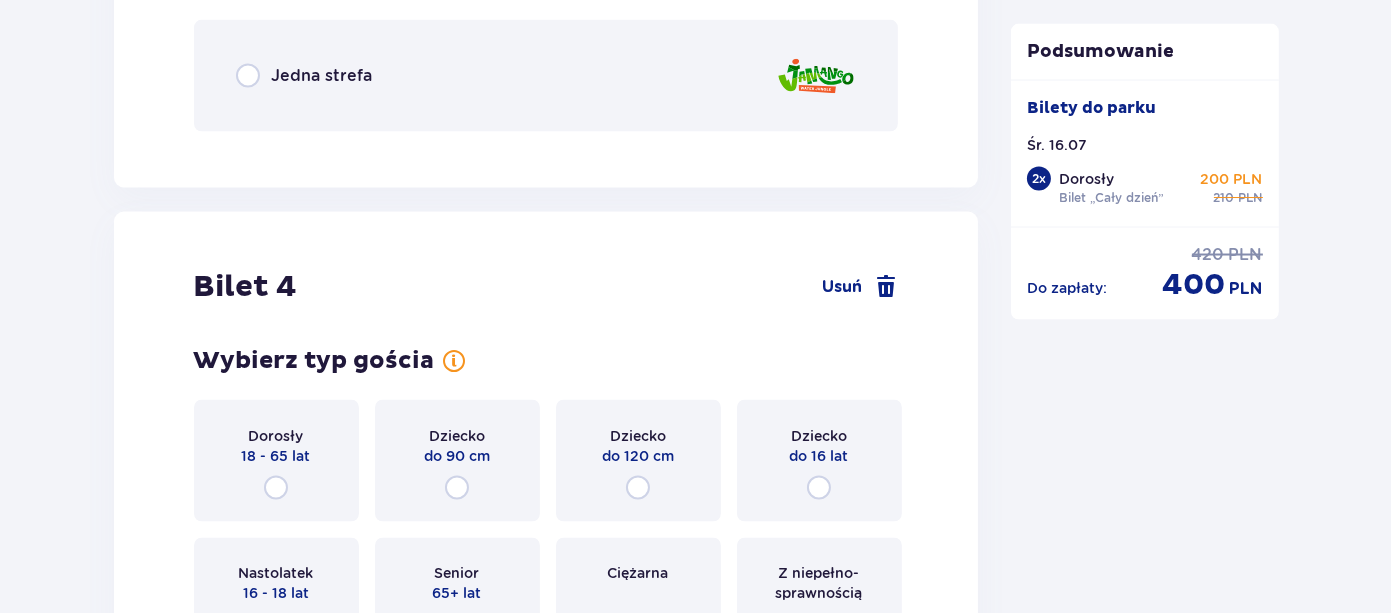 click on "Jedna strefa" at bounding box center (322, 76) 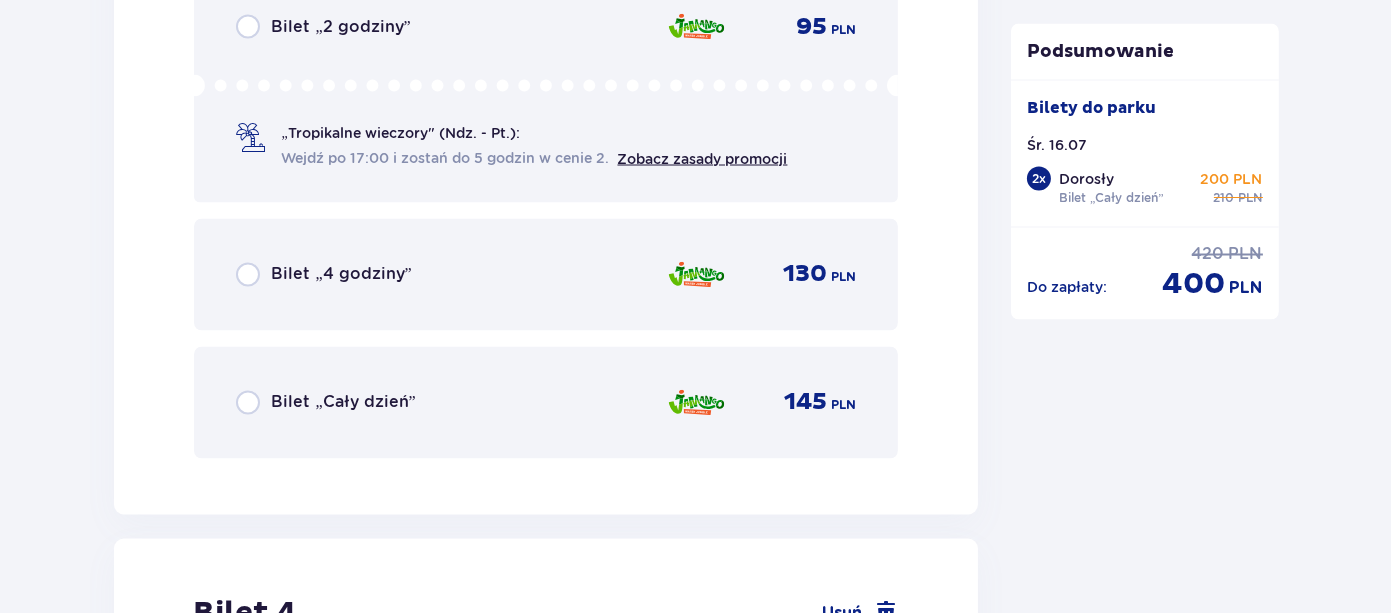 scroll, scrollTop: 4980, scrollLeft: 0, axis: vertical 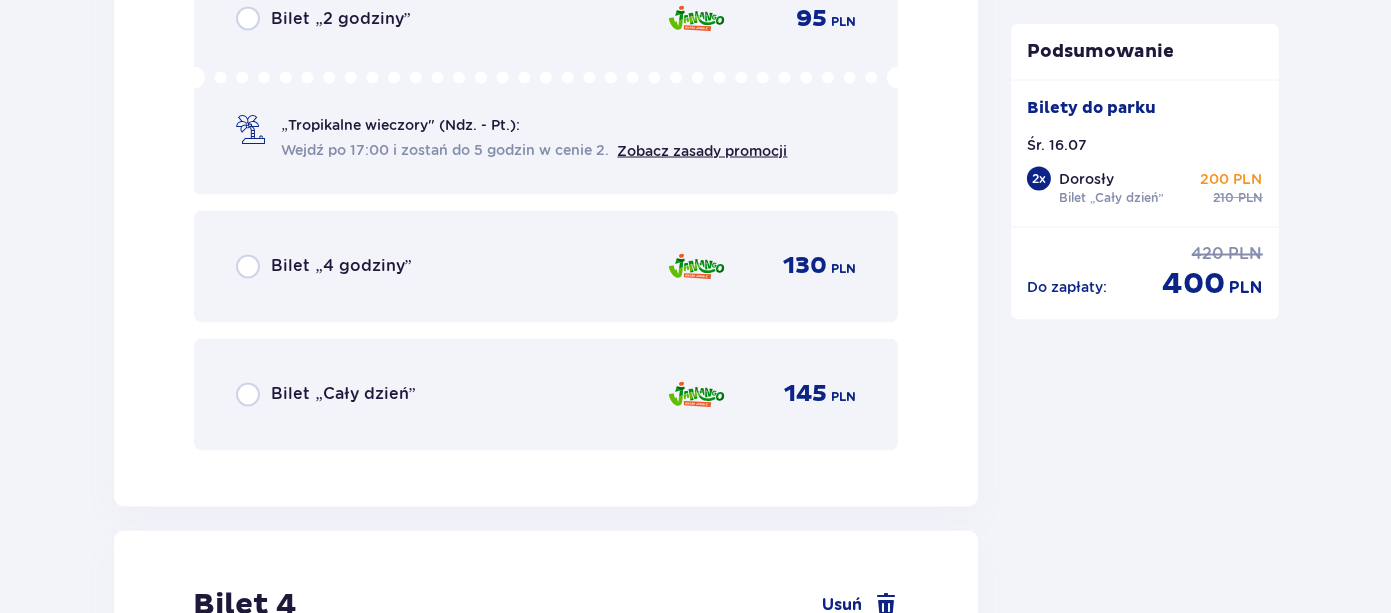 click on "Bilet „Cały dzień”" at bounding box center [344, 395] 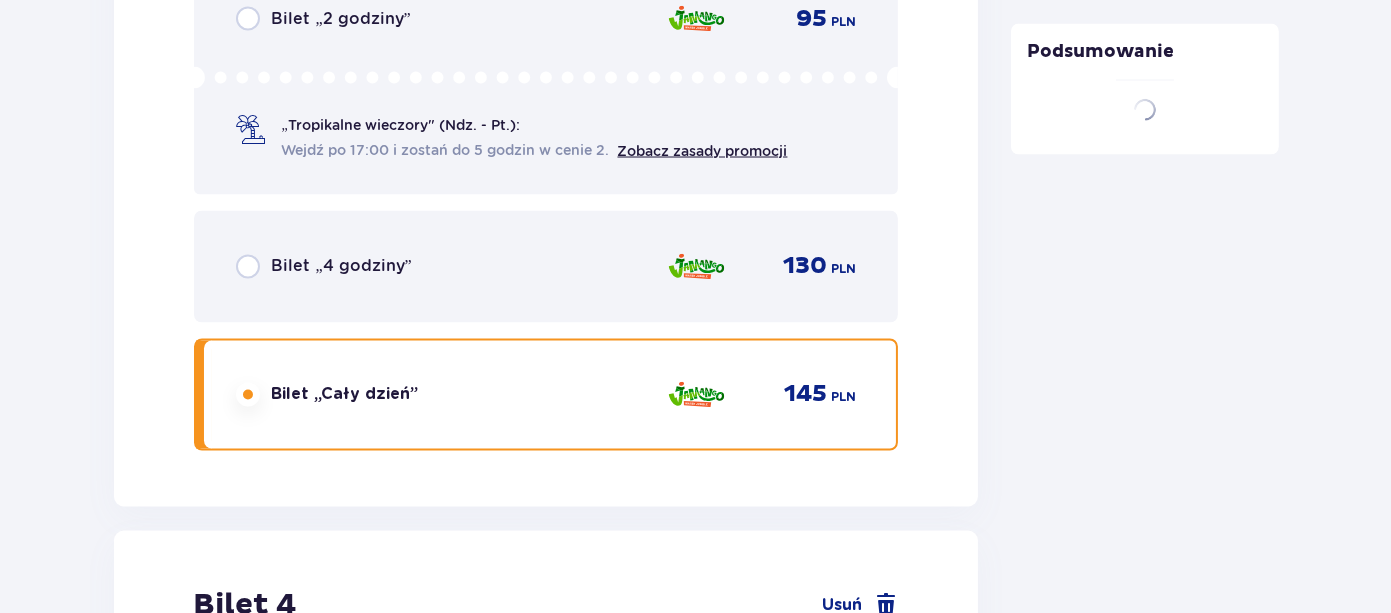 scroll, scrollTop: 5376, scrollLeft: 0, axis: vertical 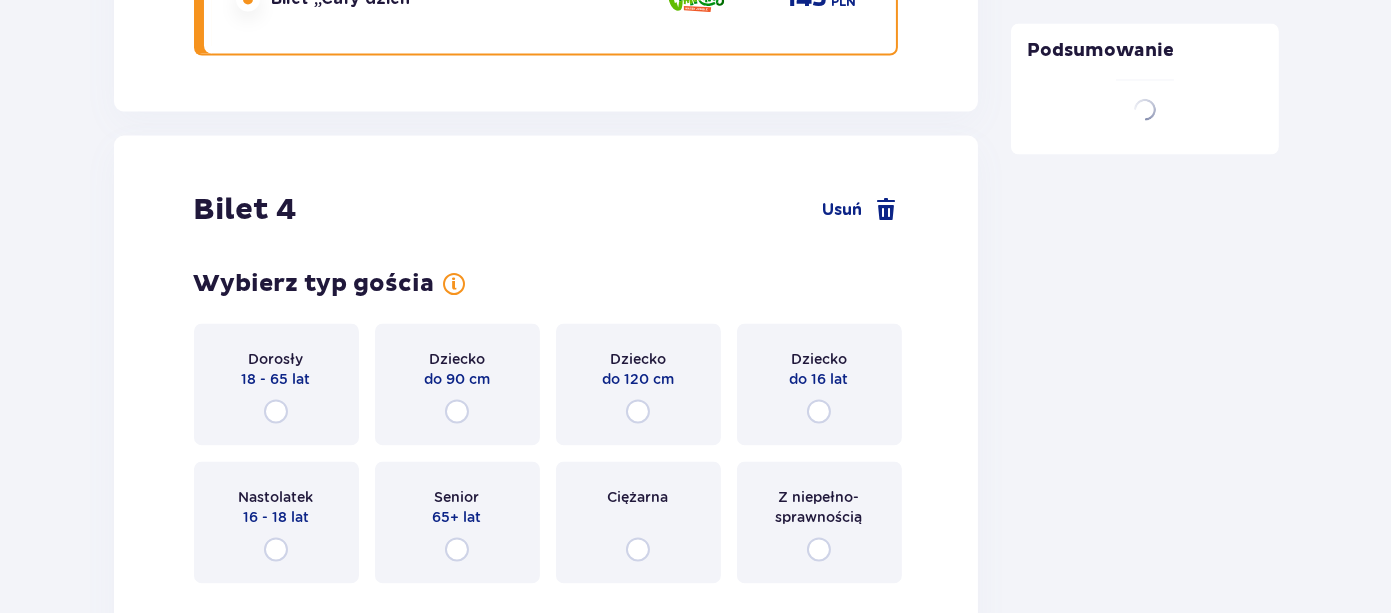 click on "Dziecko do 120 cm" at bounding box center [638, 384] 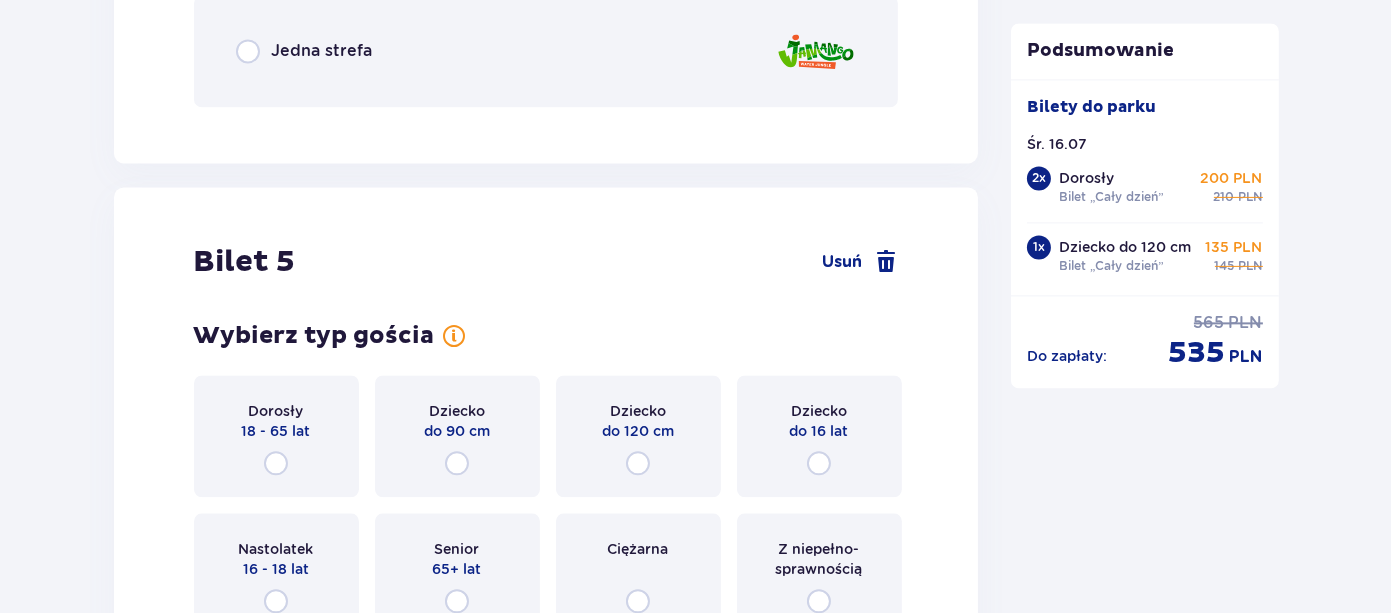 click on "Jedna strefa" at bounding box center (546, 51) 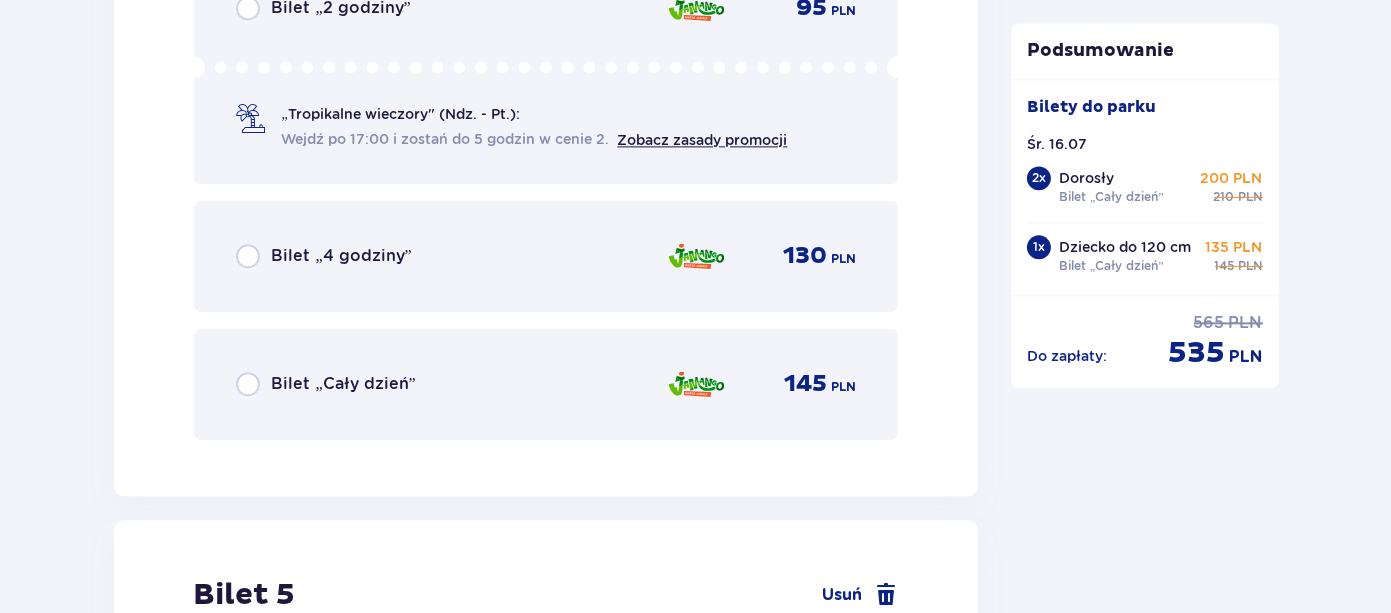 scroll, scrollTop: 6354, scrollLeft: 0, axis: vertical 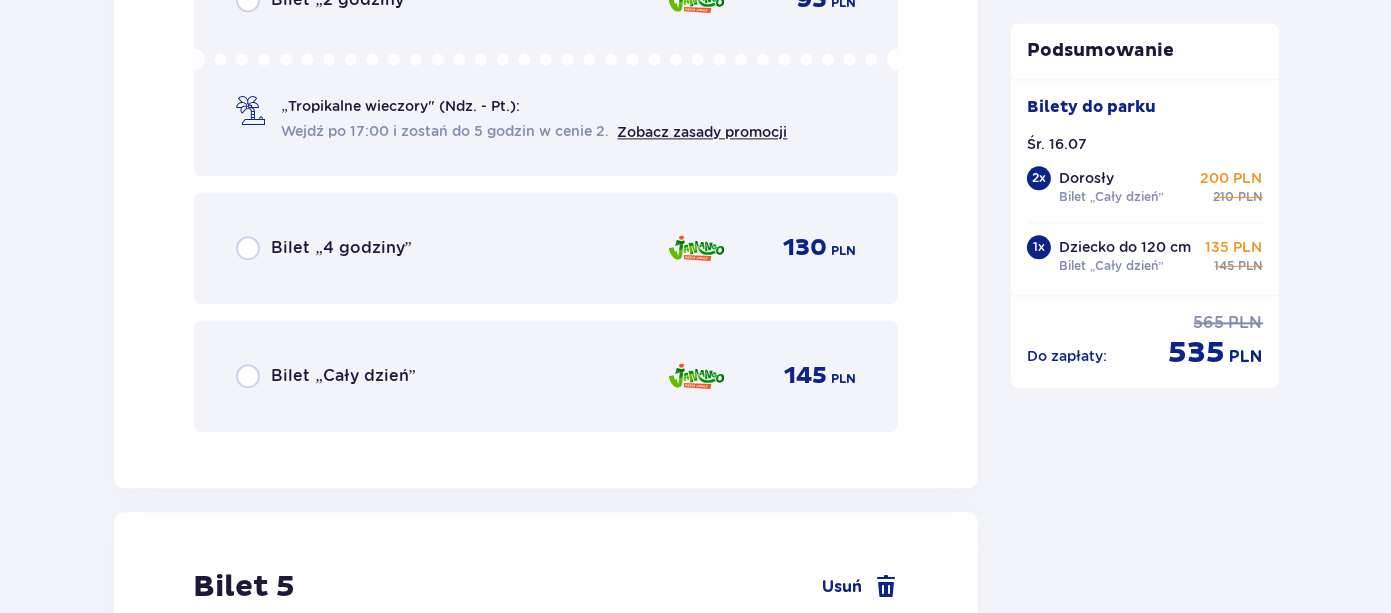 click on "Bilet „Cały dzień”" at bounding box center (344, 376) 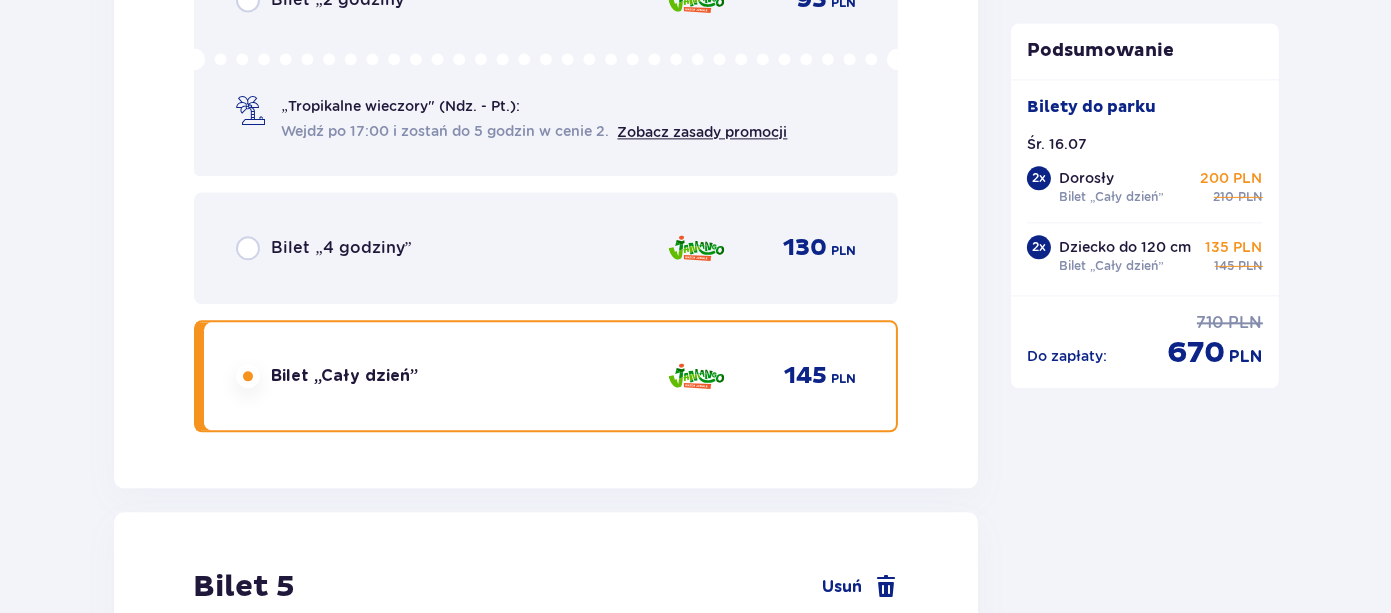 scroll, scrollTop: 6974, scrollLeft: 0, axis: vertical 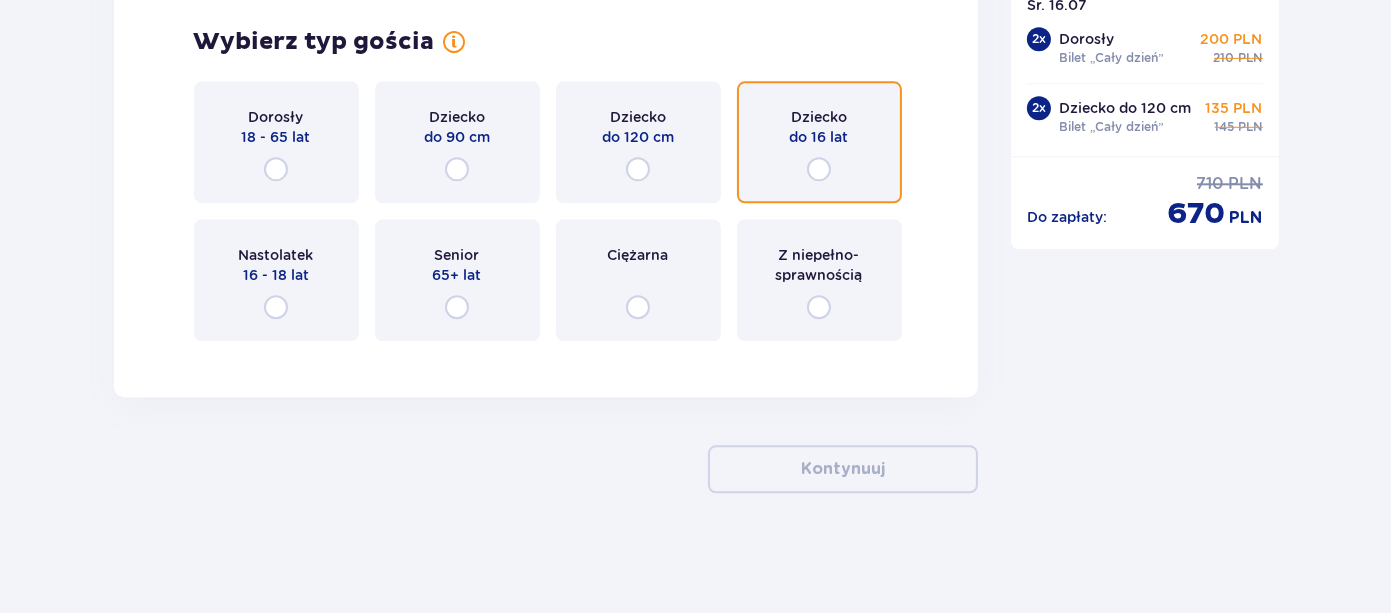 click at bounding box center (819, 169) 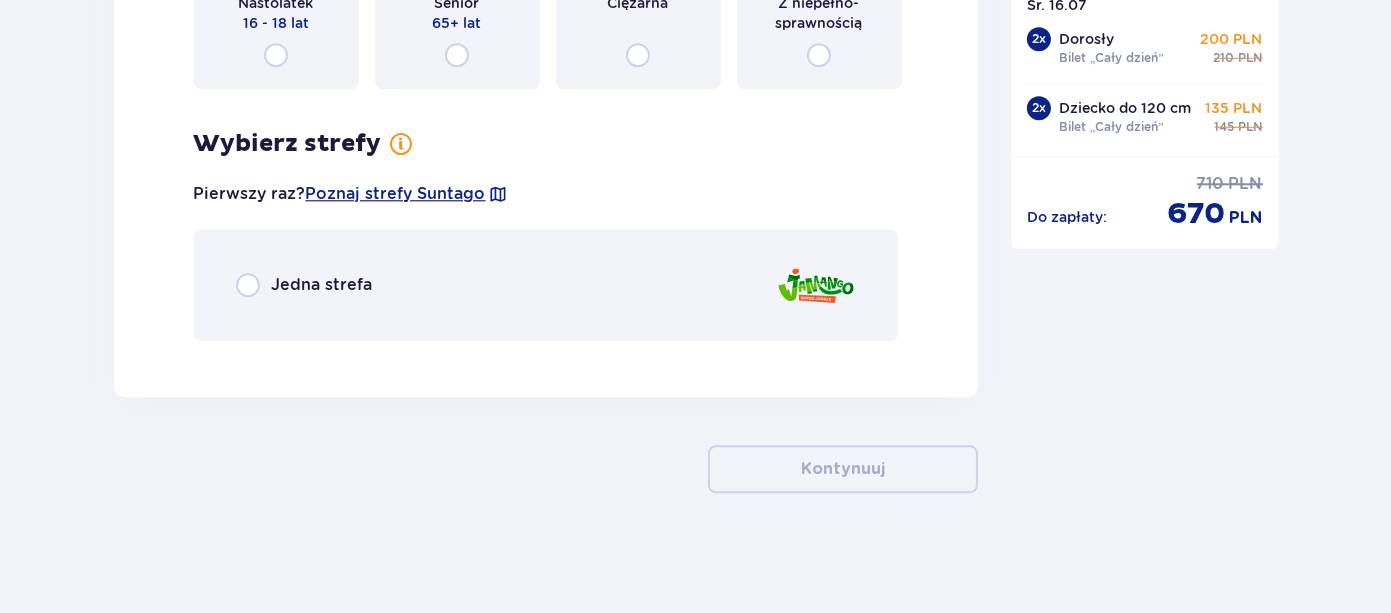 click on "Jedna strefa" at bounding box center [546, 285] 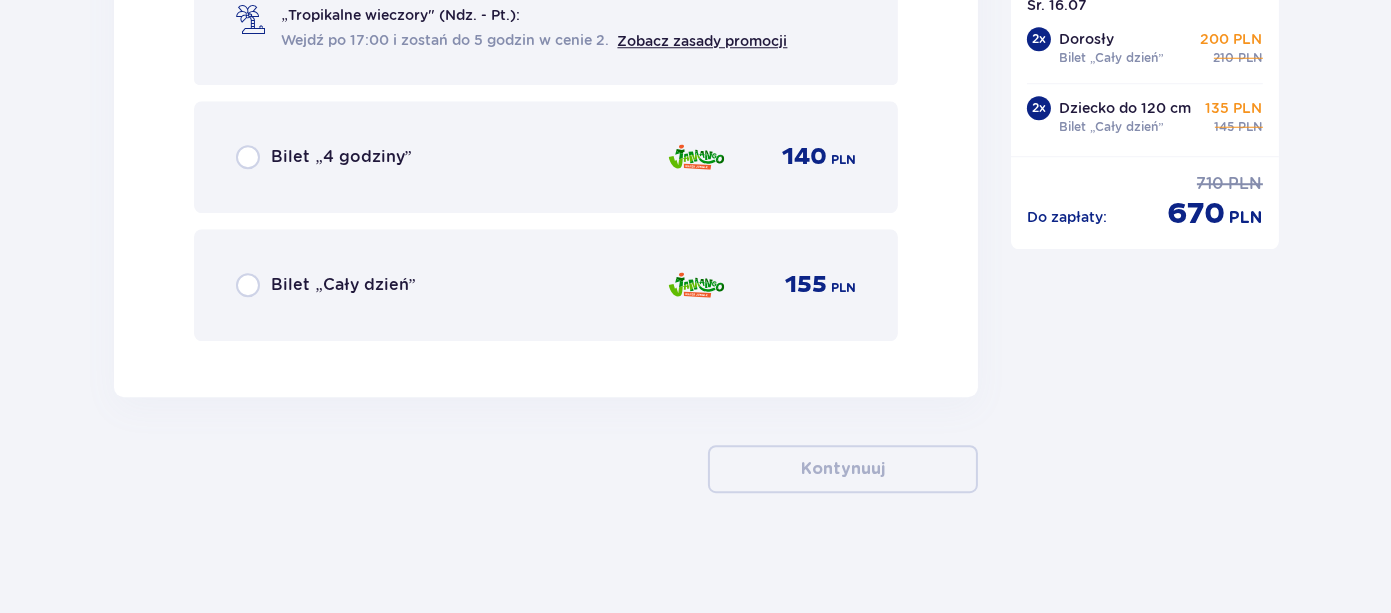 scroll, scrollTop: 7951, scrollLeft: 0, axis: vertical 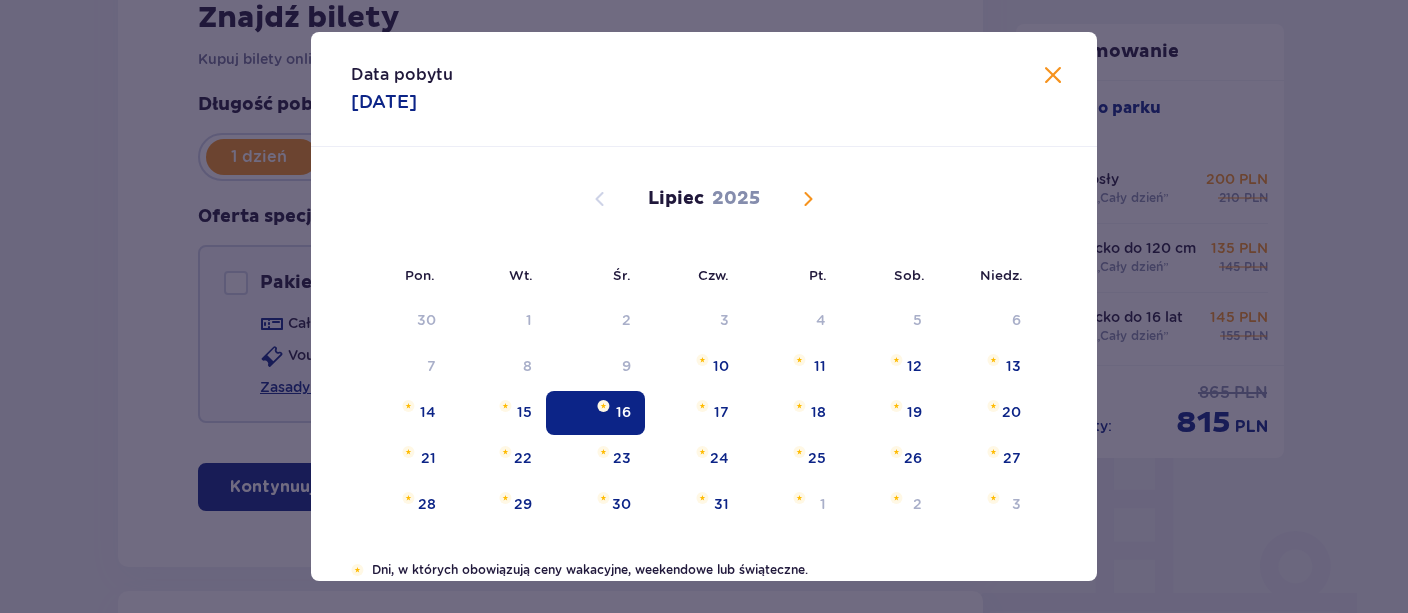 click on "16" at bounding box center (595, 413) 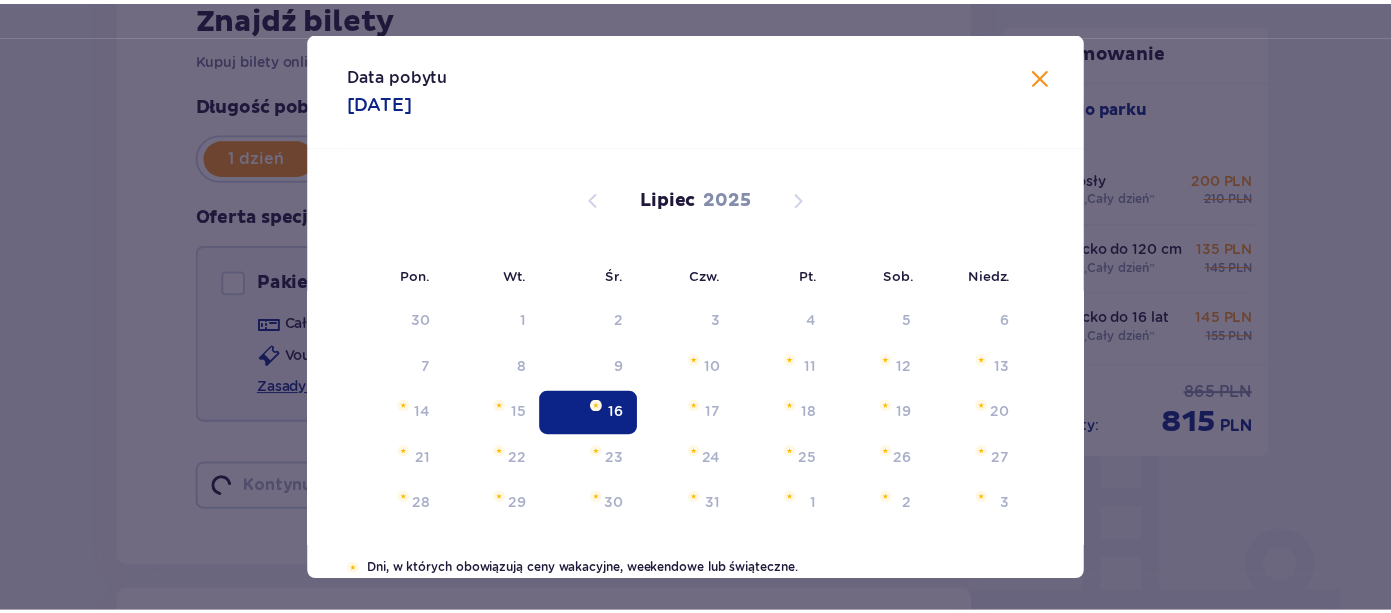 scroll, scrollTop: 210, scrollLeft: 0, axis: vertical 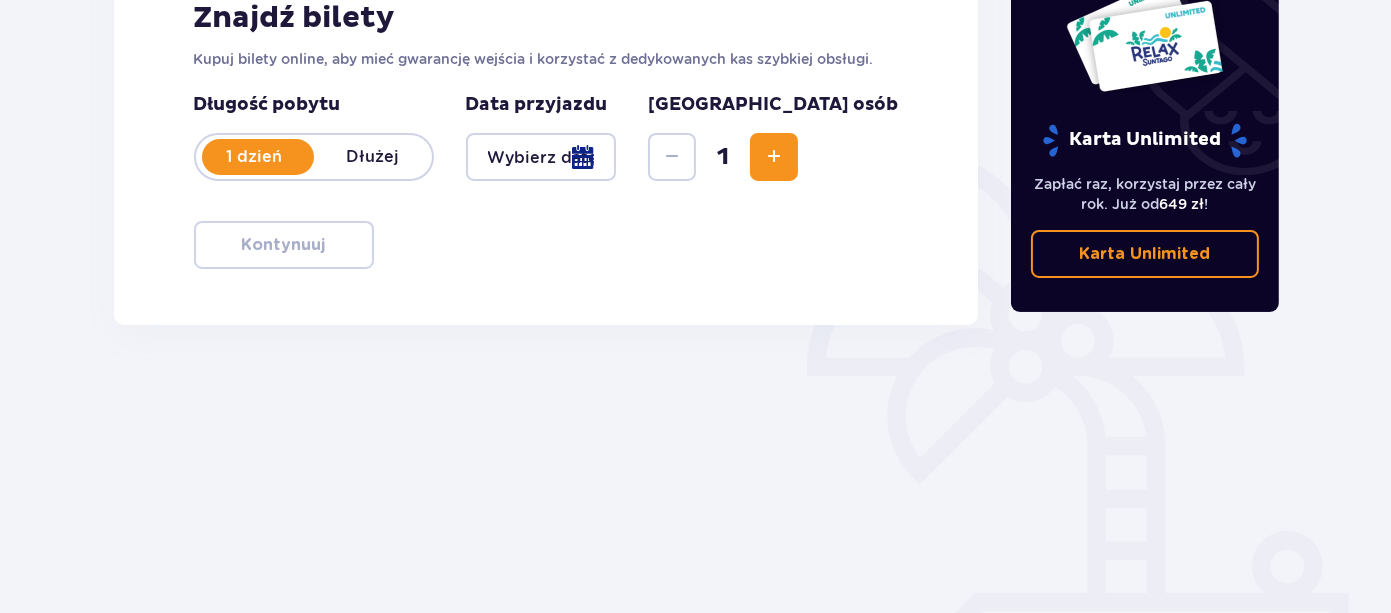 click at bounding box center [541, 157] 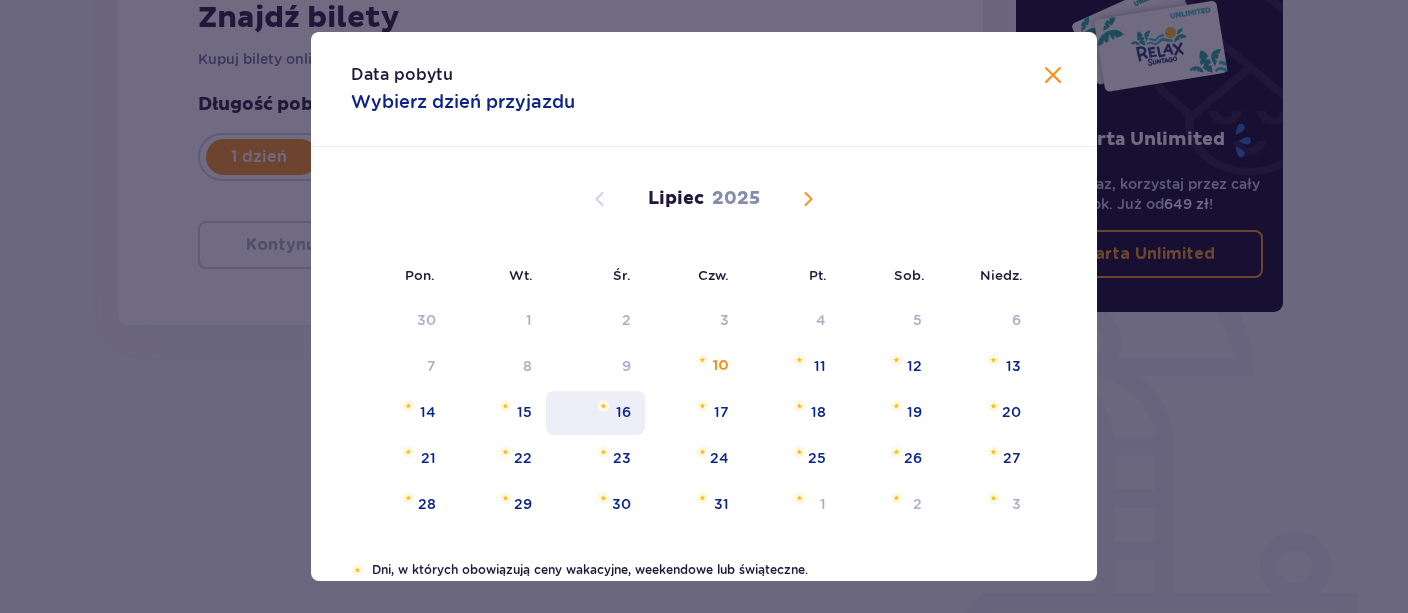 click on "16" at bounding box center (595, 413) 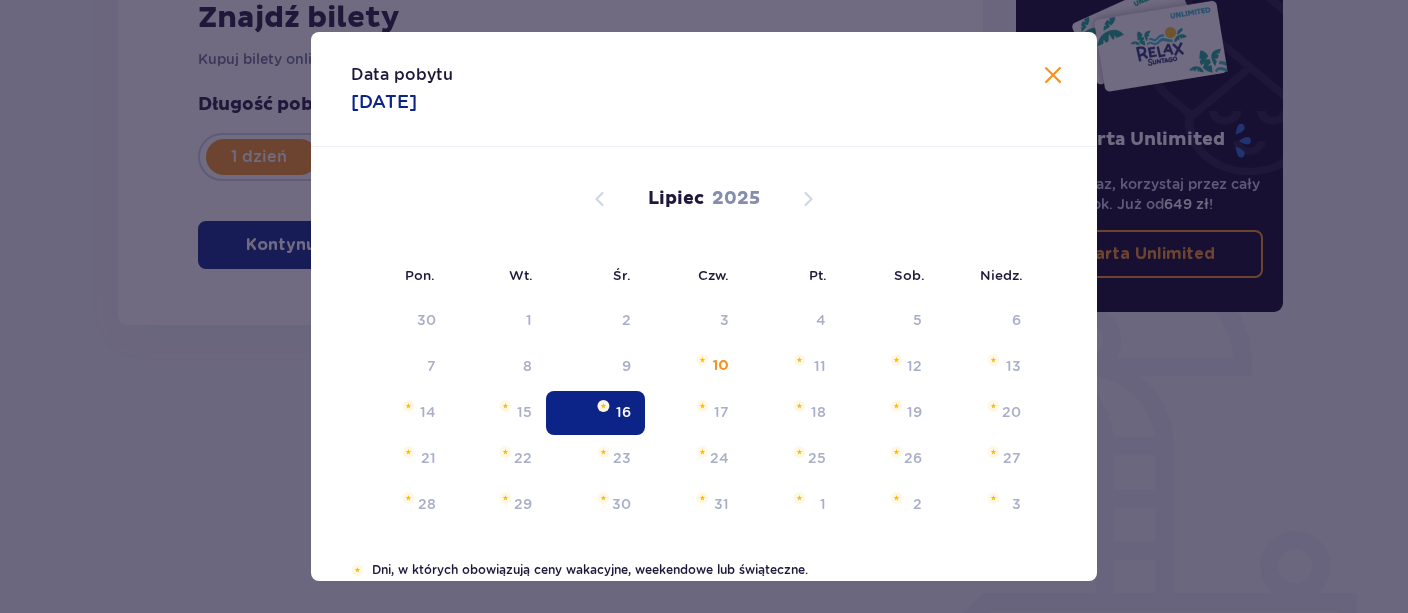 type on "16.07.25" 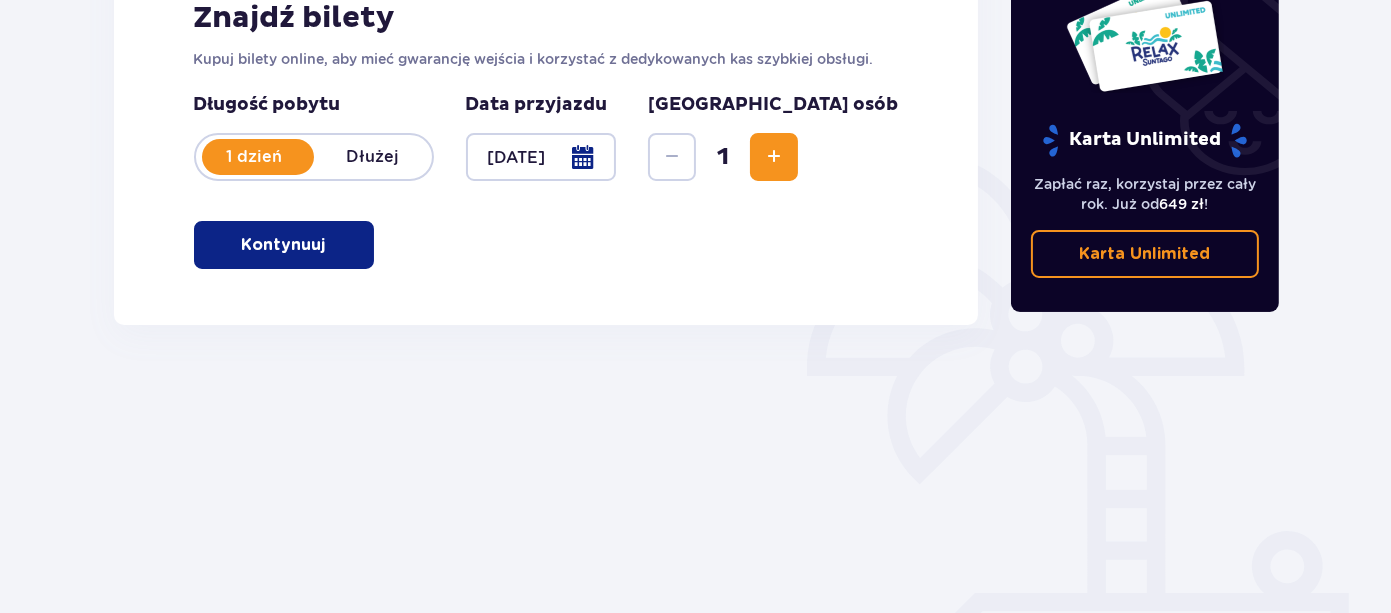 click at bounding box center (774, 157) 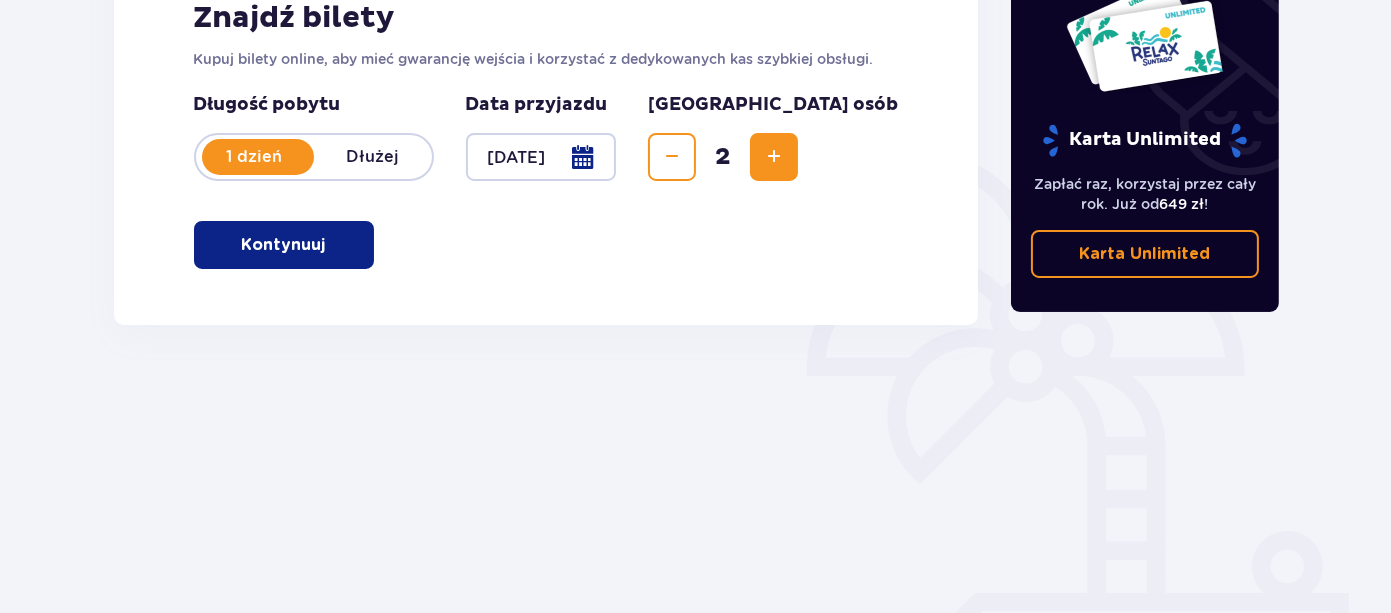 click at bounding box center [774, 157] 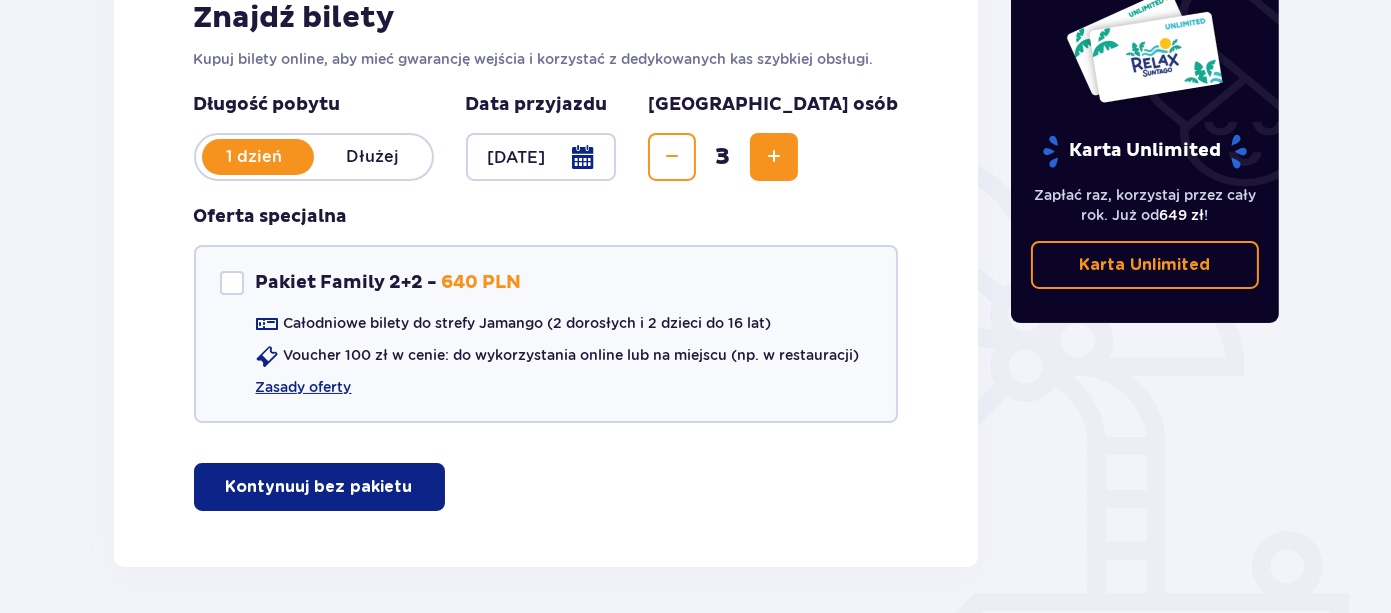 click at bounding box center (774, 157) 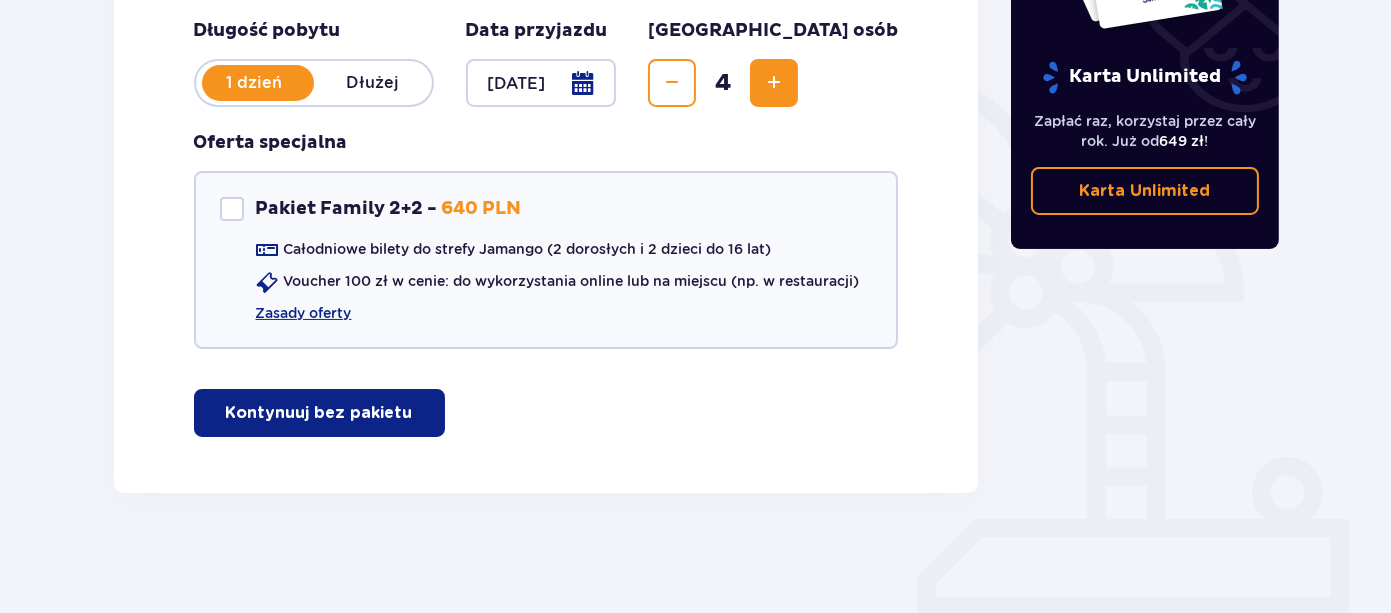 scroll, scrollTop: 478, scrollLeft: 0, axis: vertical 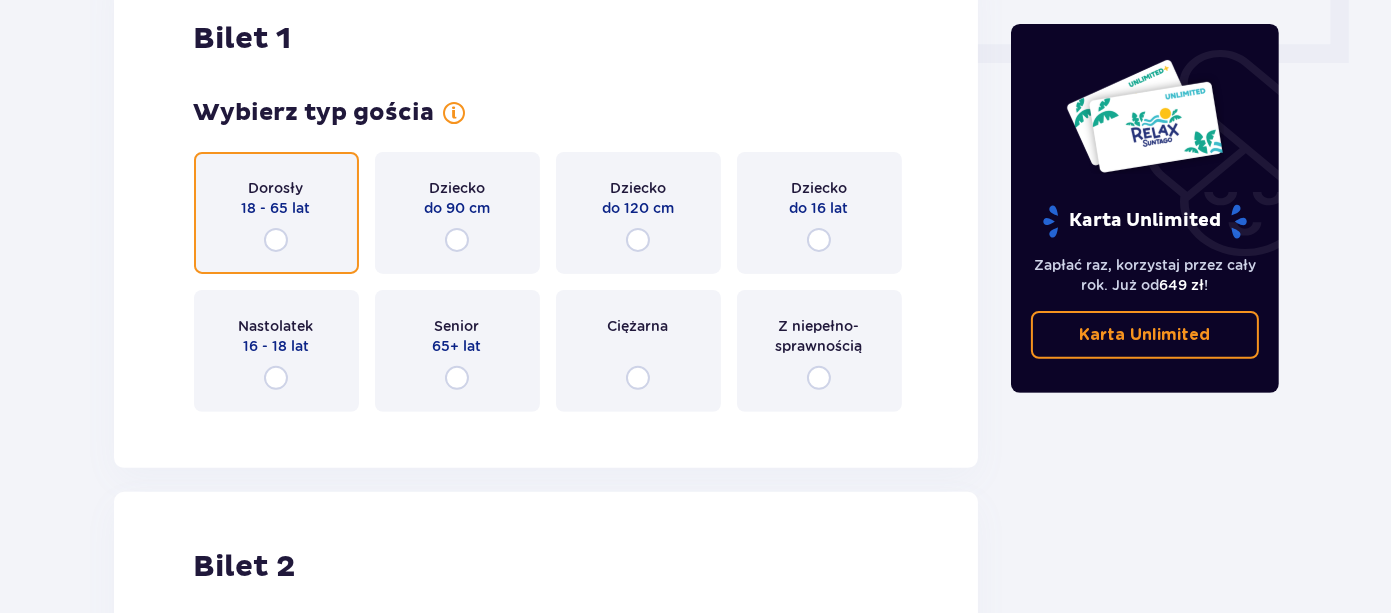 click at bounding box center (276, 240) 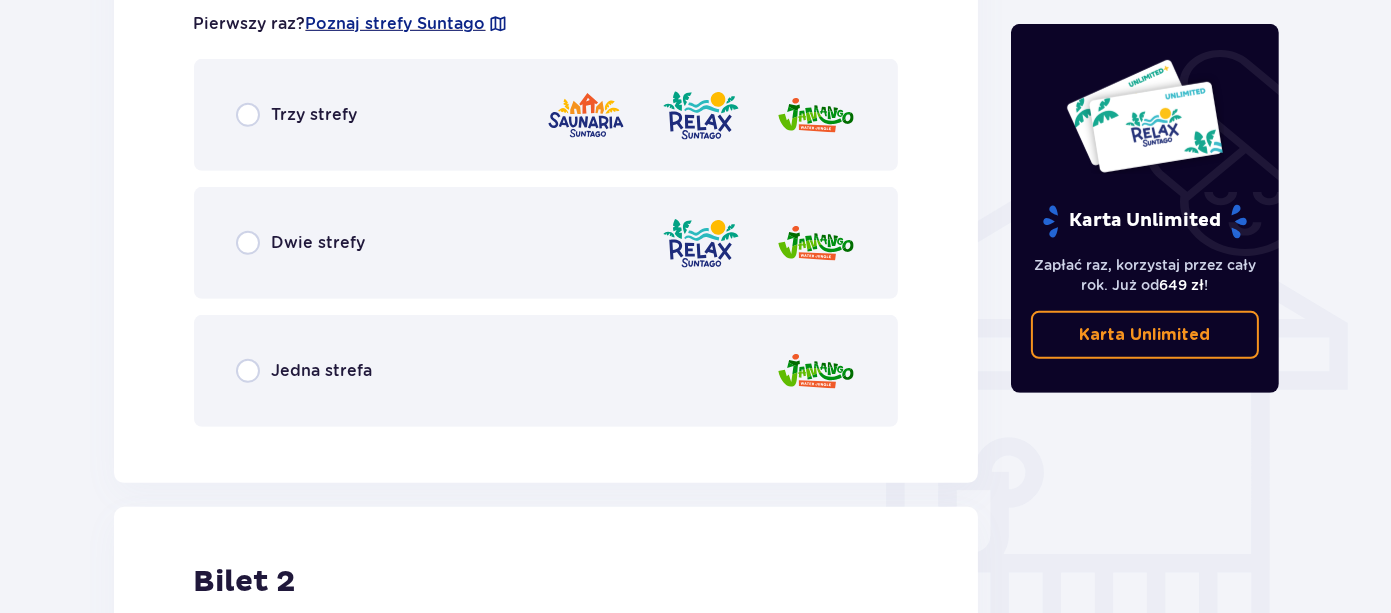 scroll, scrollTop: 1465, scrollLeft: 0, axis: vertical 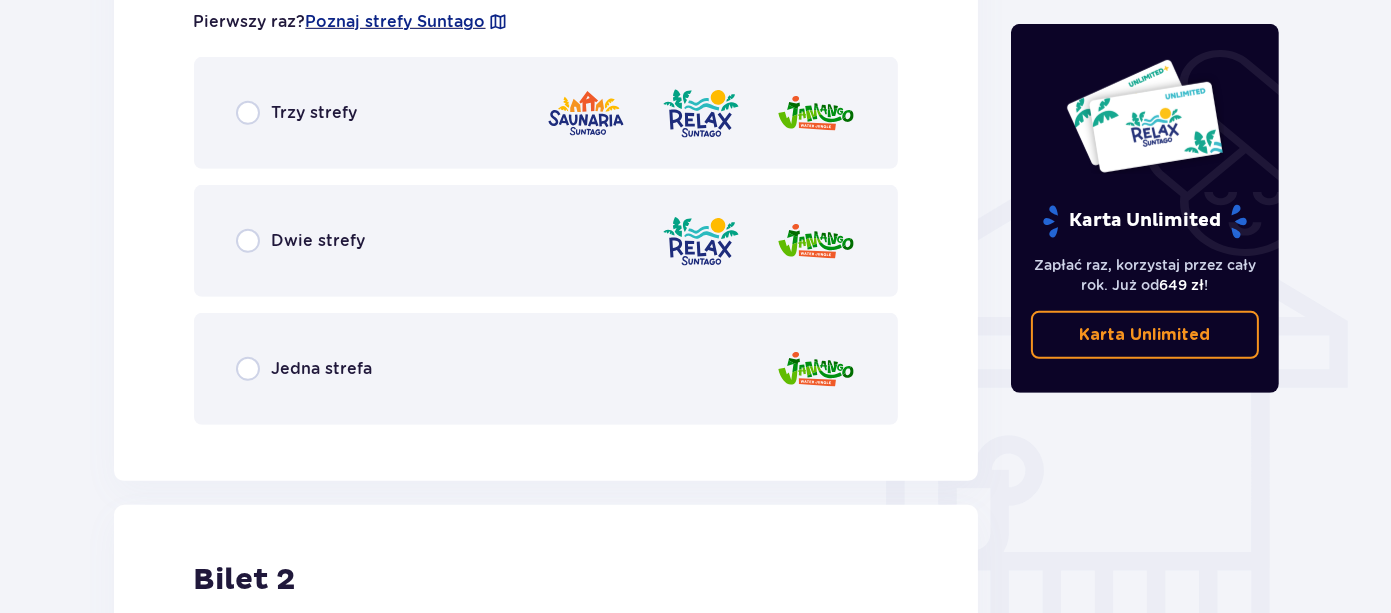 click on "Dwie strefy" at bounding box center [319, 241] 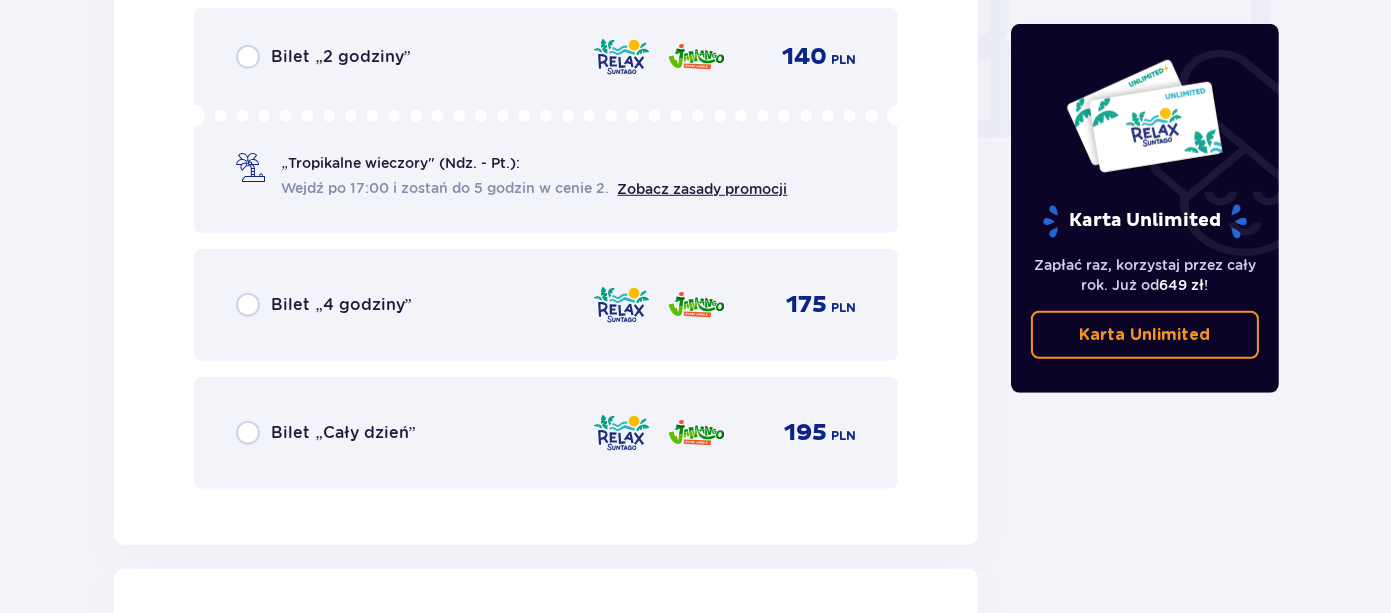 scroll, scrollTop: 1979, scrollLeft: 0, axis: vertical 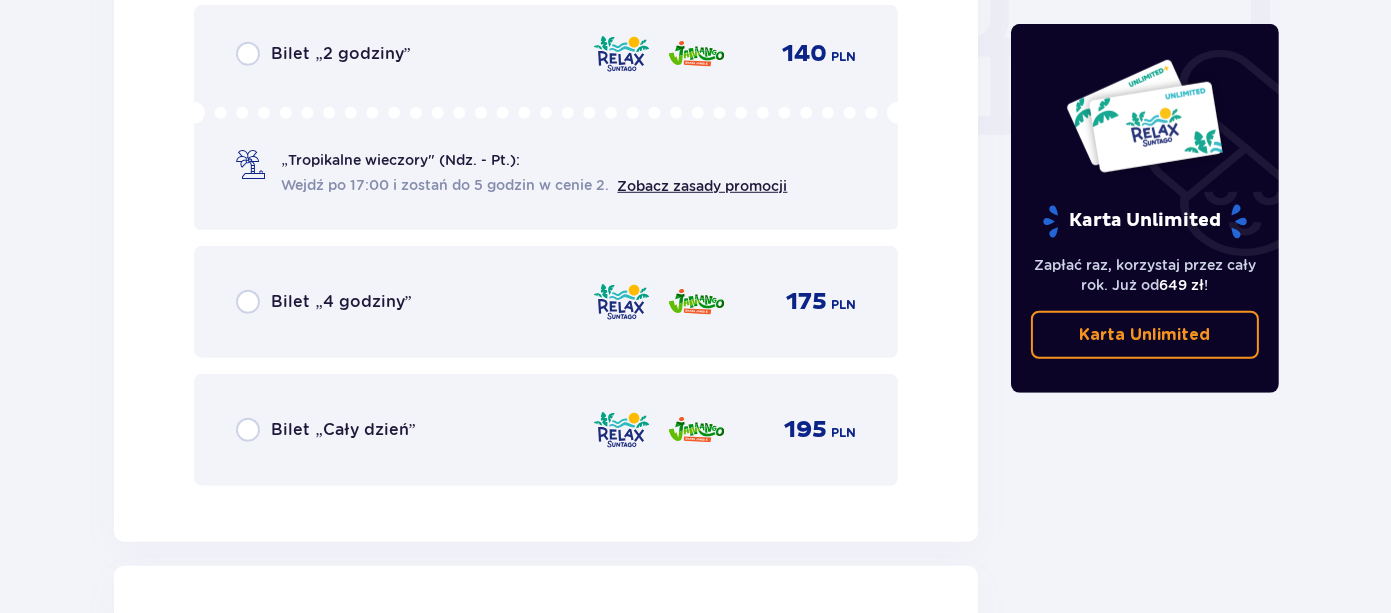 click on "Bilet „Cały dzień”" at bounding box center (344, 430) 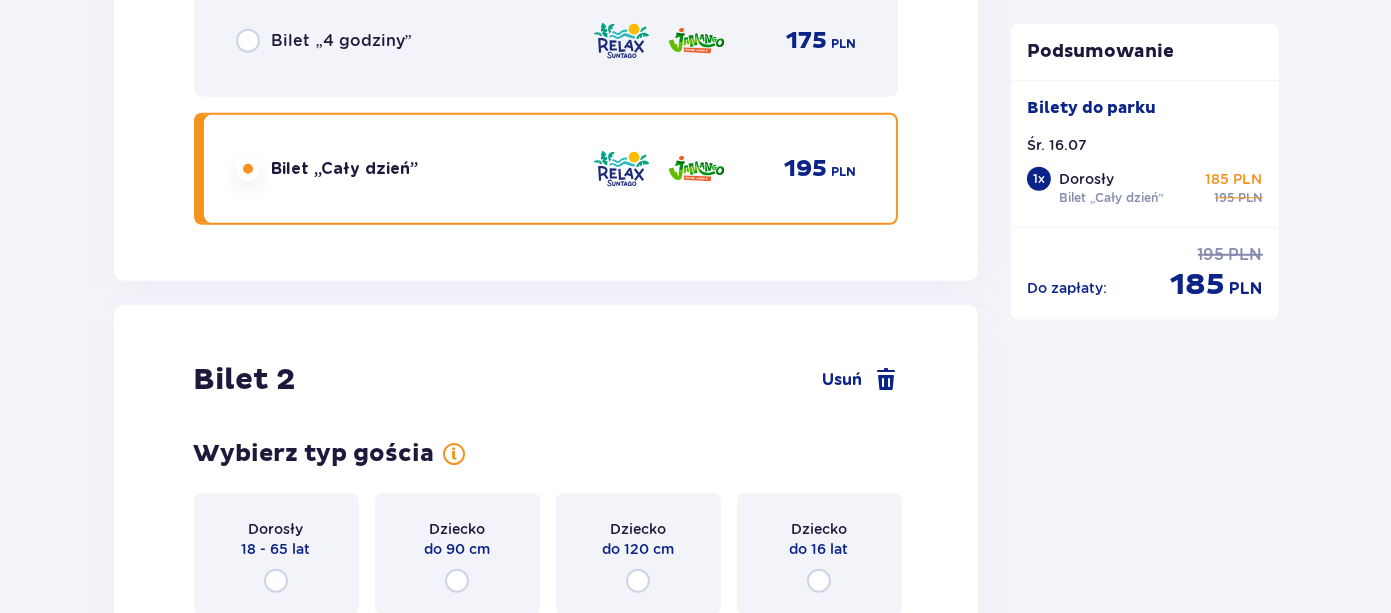 scroll, scrollTop: 2599, scrollLeft: 0, axis: vertical 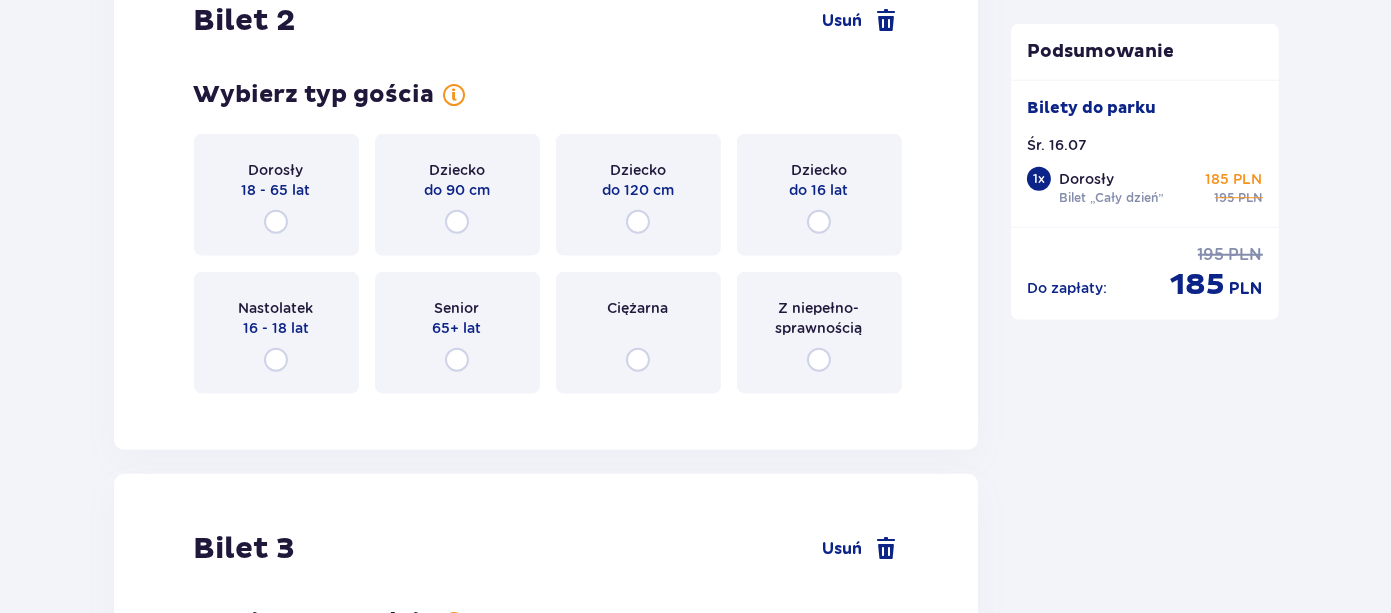 click on "Dorosły 18 - 65 lat" at bounding box center (276, 195) 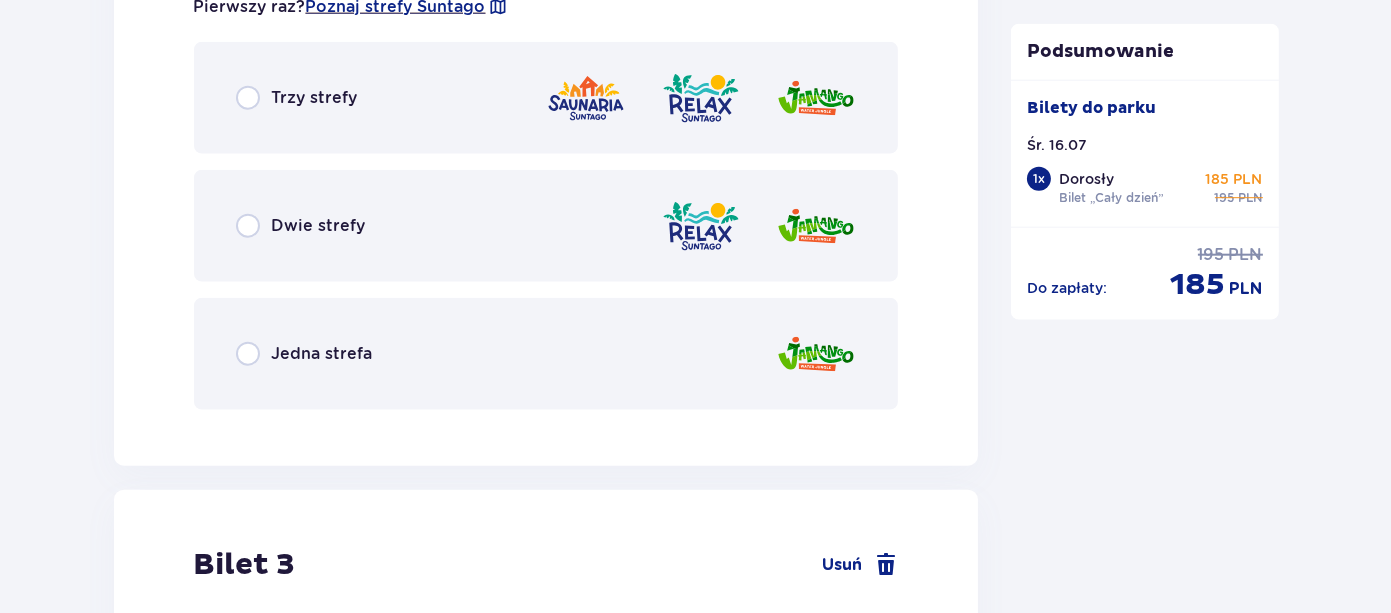 scroll, scrollTop: 3094, scrollLeft: 0, axis: vertical 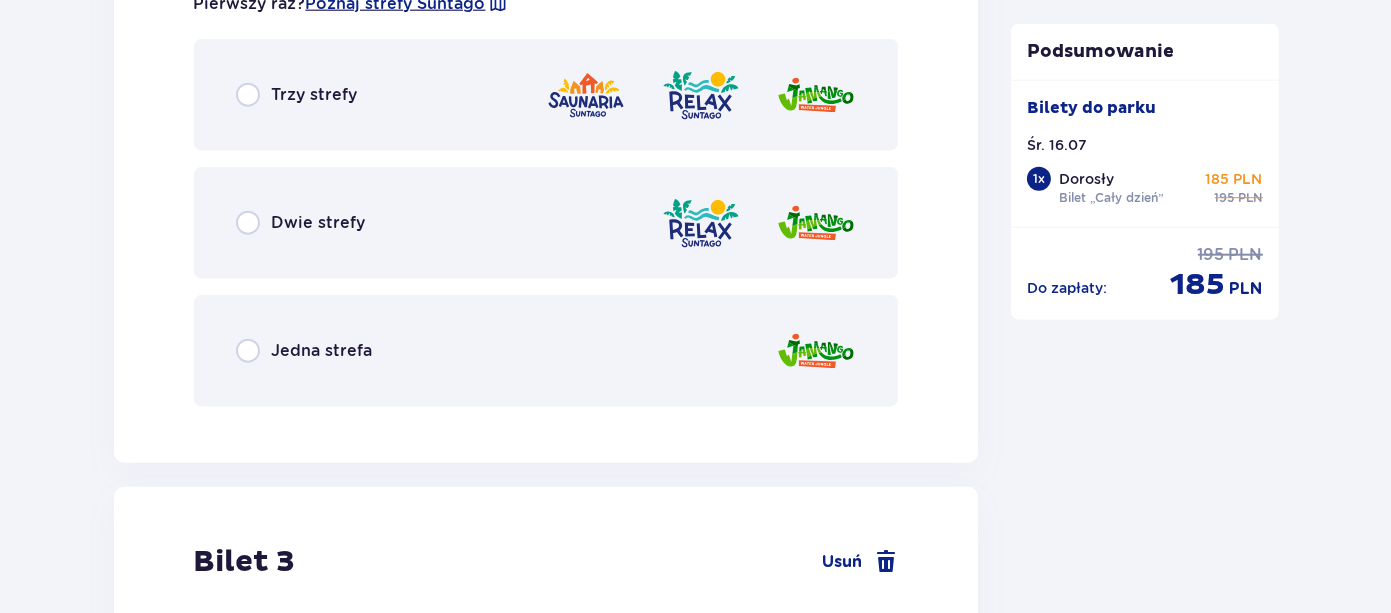 click on "Dwie strefy" at bounding box center [319, 223] 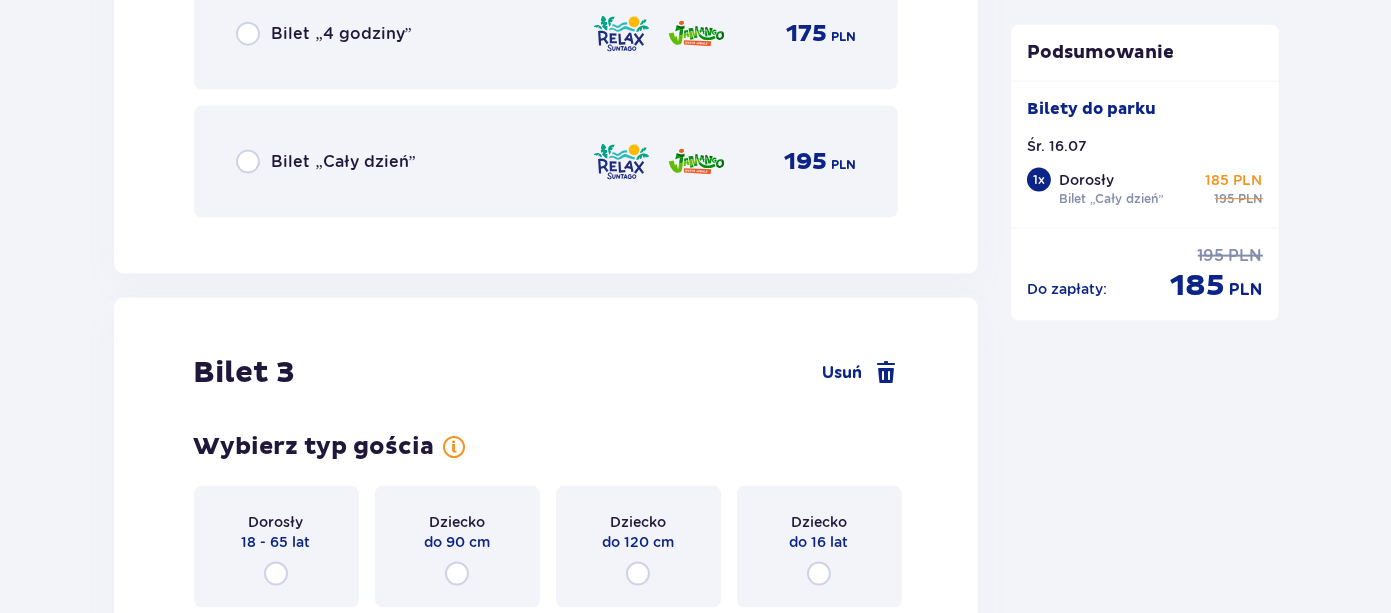 scroll, scrollTop: 3951, scrollLeft: 0, axis: vertical 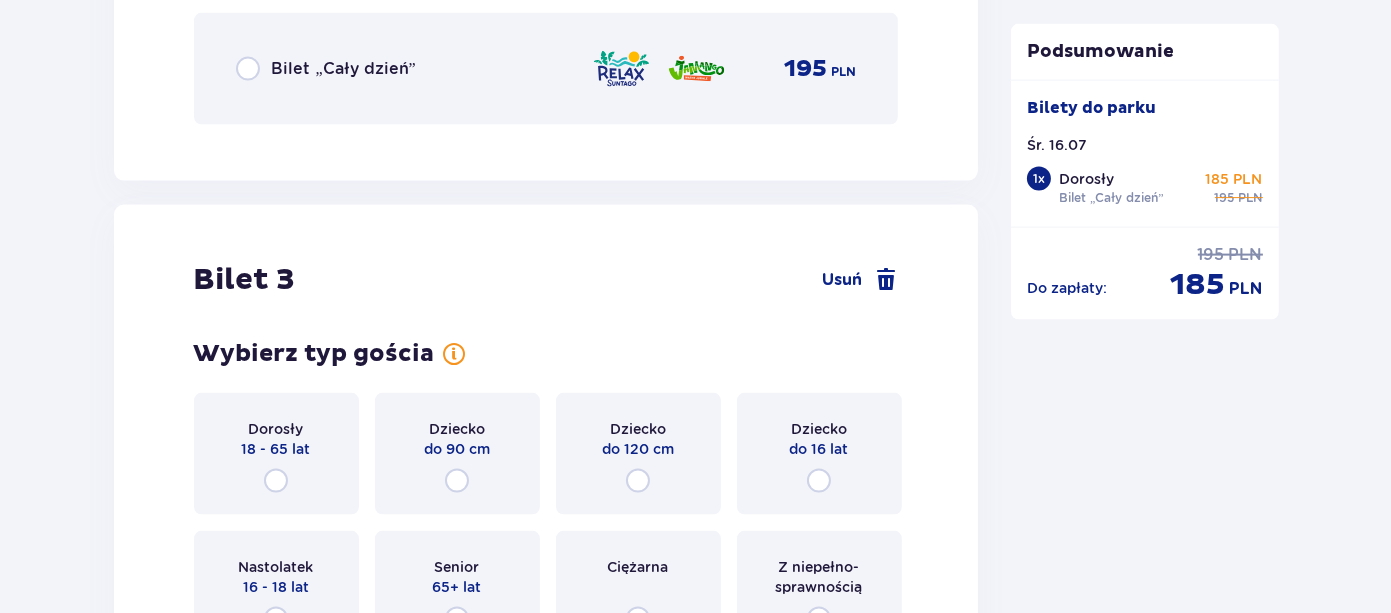 click on "Bilet „Cały dzień” 195 PLN" at bounding box center [546, 69] 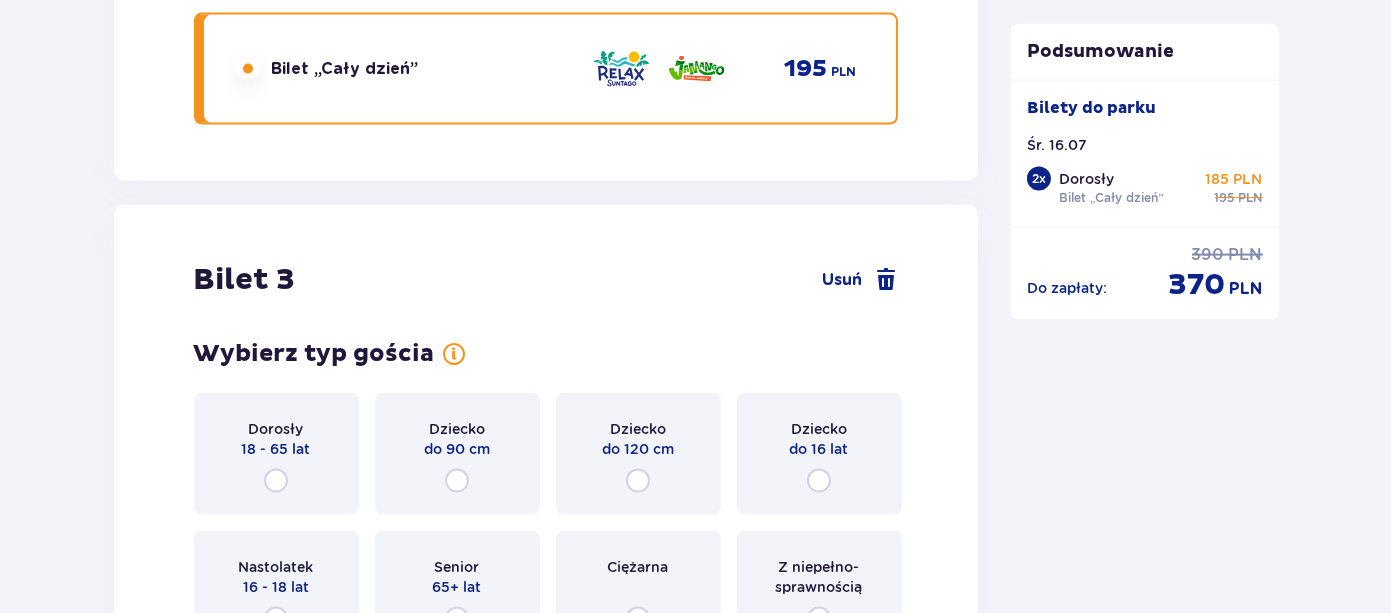 scroll, scrollTop: 4229, scrollLeft: 0, axis: vertical 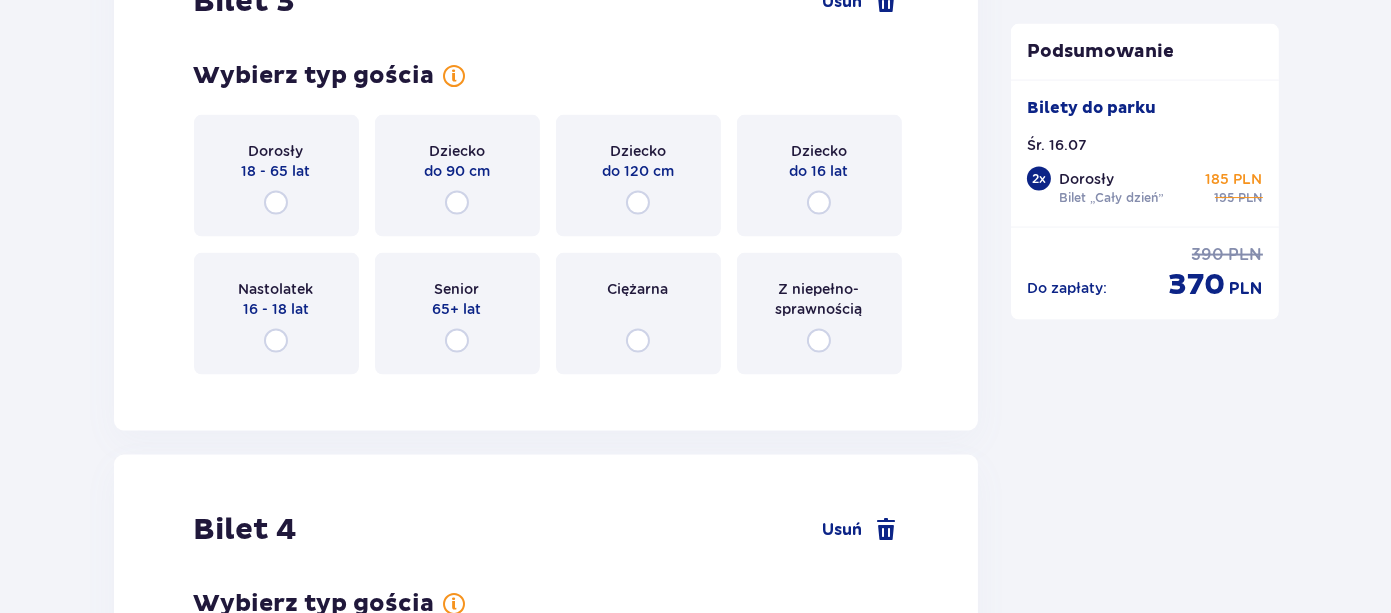 click on "Dziecko do 16 lat" at bounding box center (819, 176) 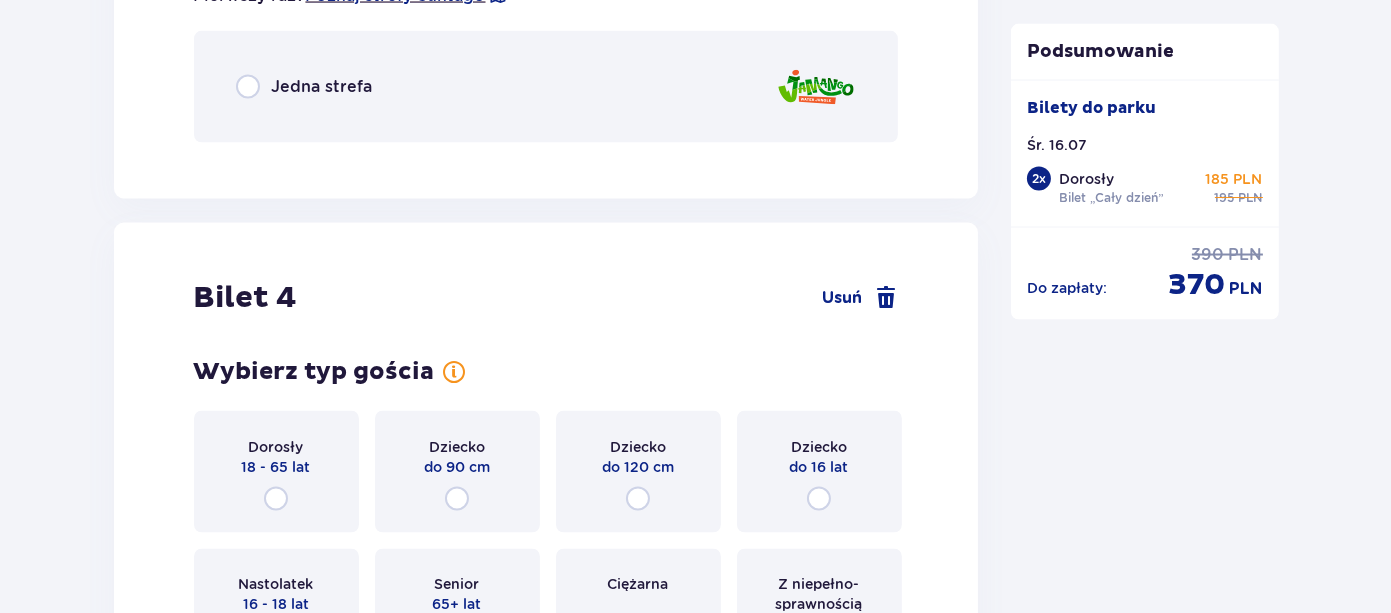 scroll, scrollTop: 4724, scrollLeft: 0, axis: vertical 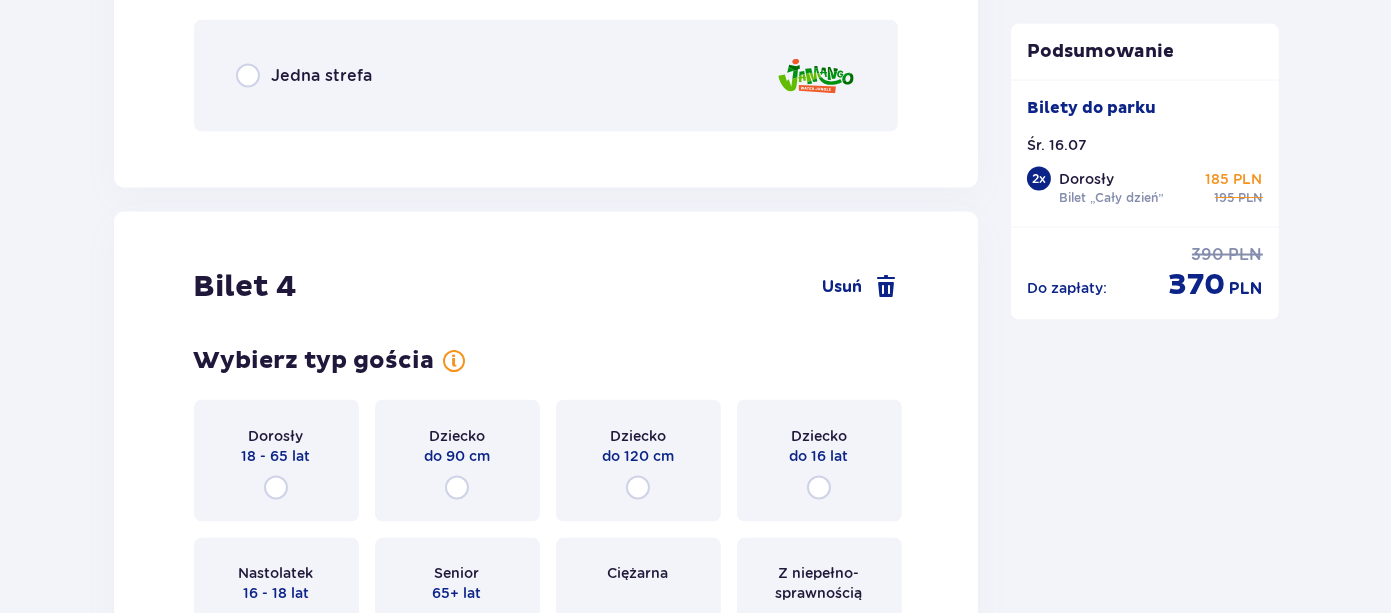 click on "Jedna strefa" at bounding box center [322, 76] 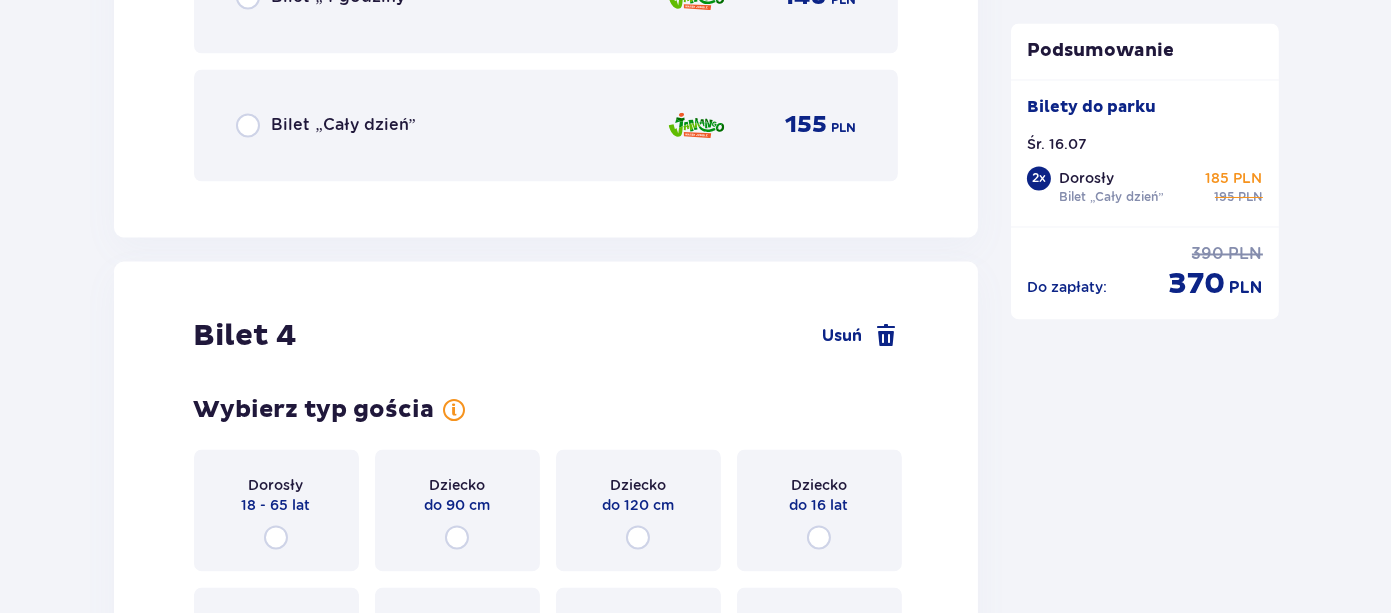scroll, scrollTop: 5324, scrollLeft: 0, axis: vertical 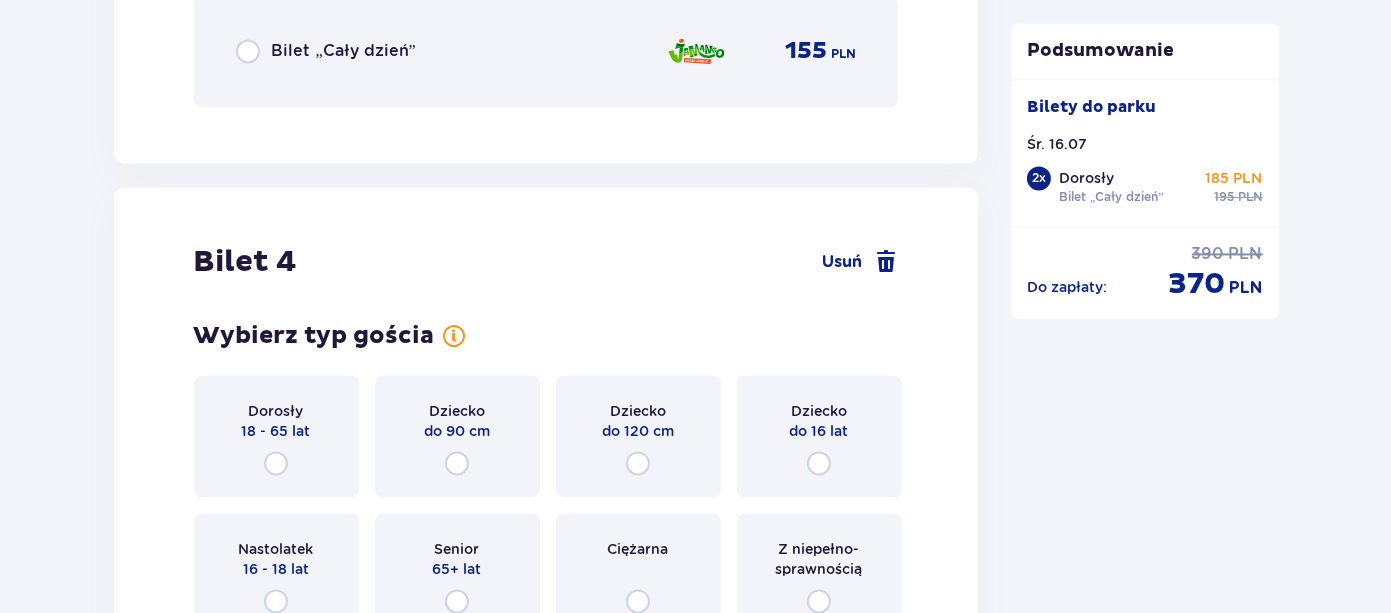 click on "Bilet „Cały dzień”" at bounding box center [344, 51] 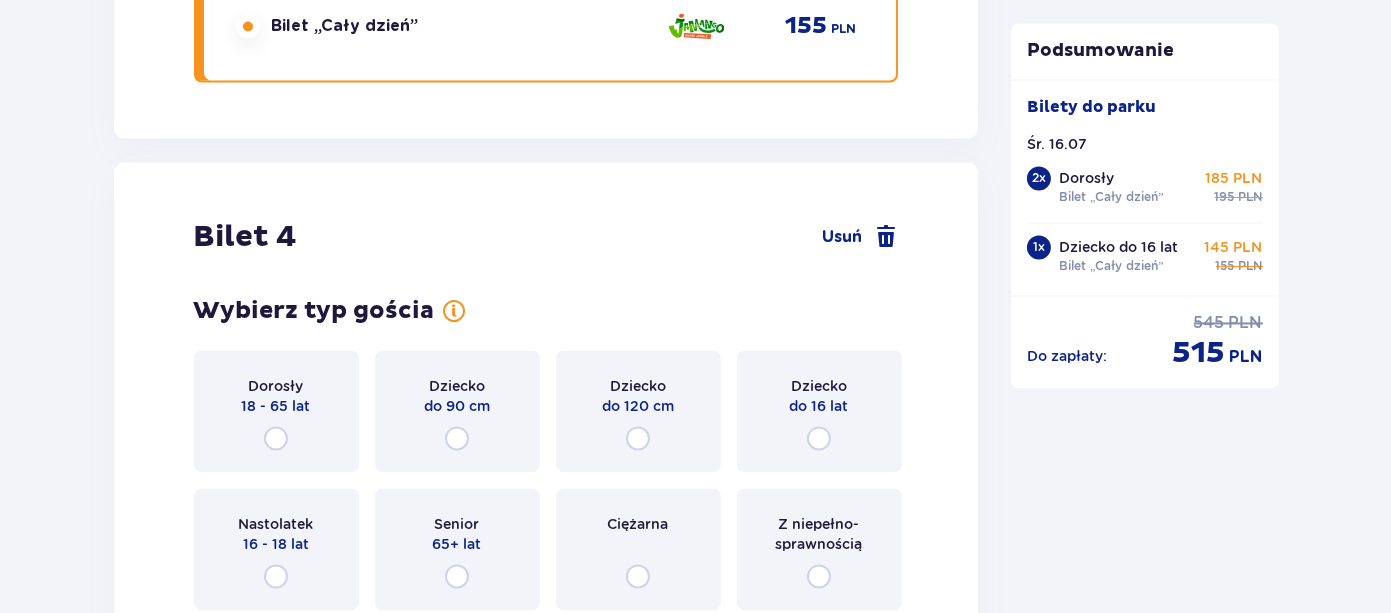 scroll, scrollTop: 5601, scrollLeft: 0, axis: vertical 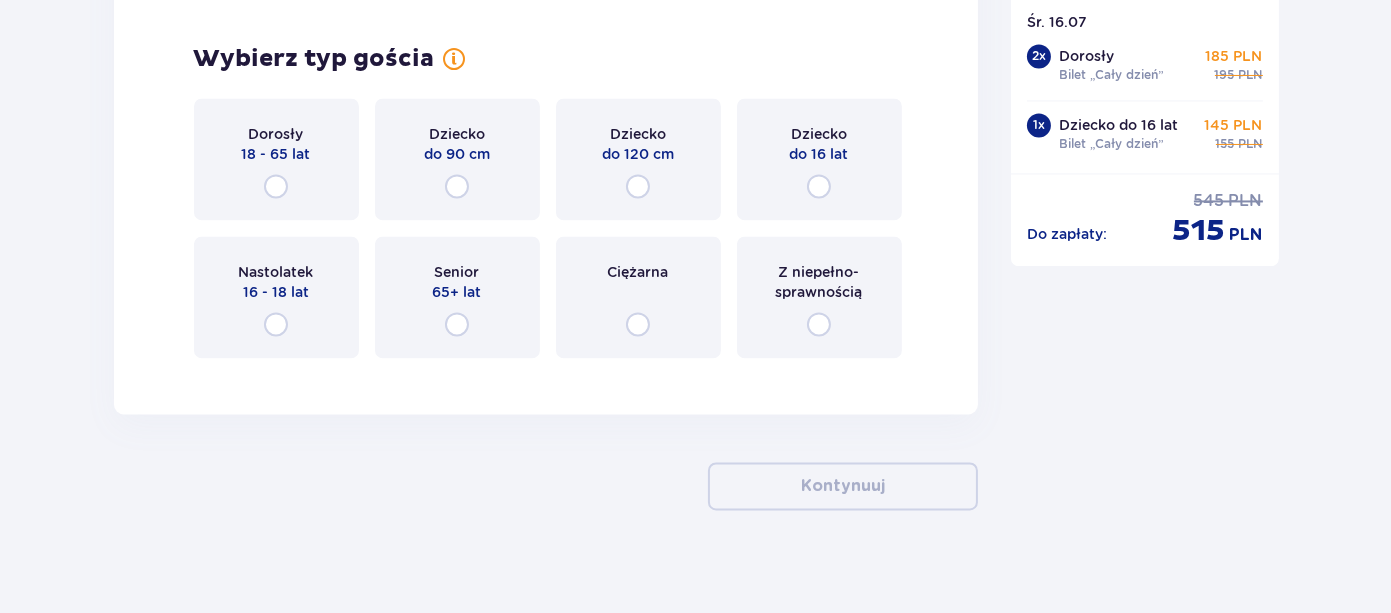 click on "Dziecko do 16 lat" at bounding box center (819, 159) 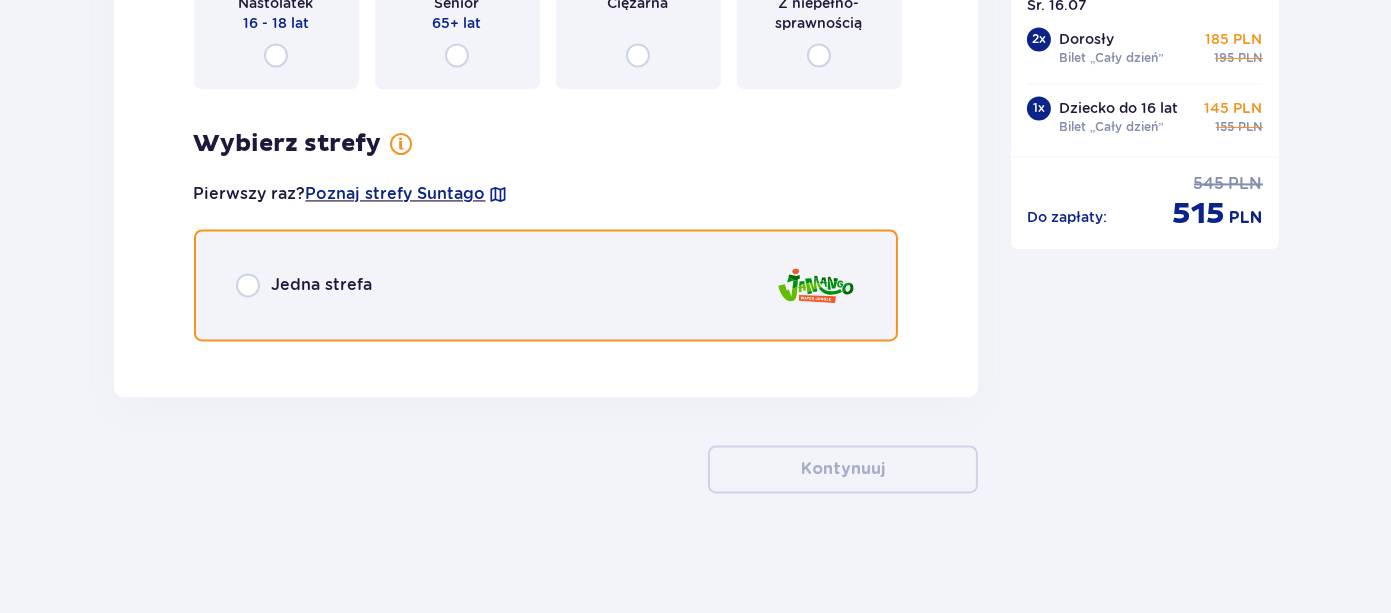 click at bounding box center (248, 285) 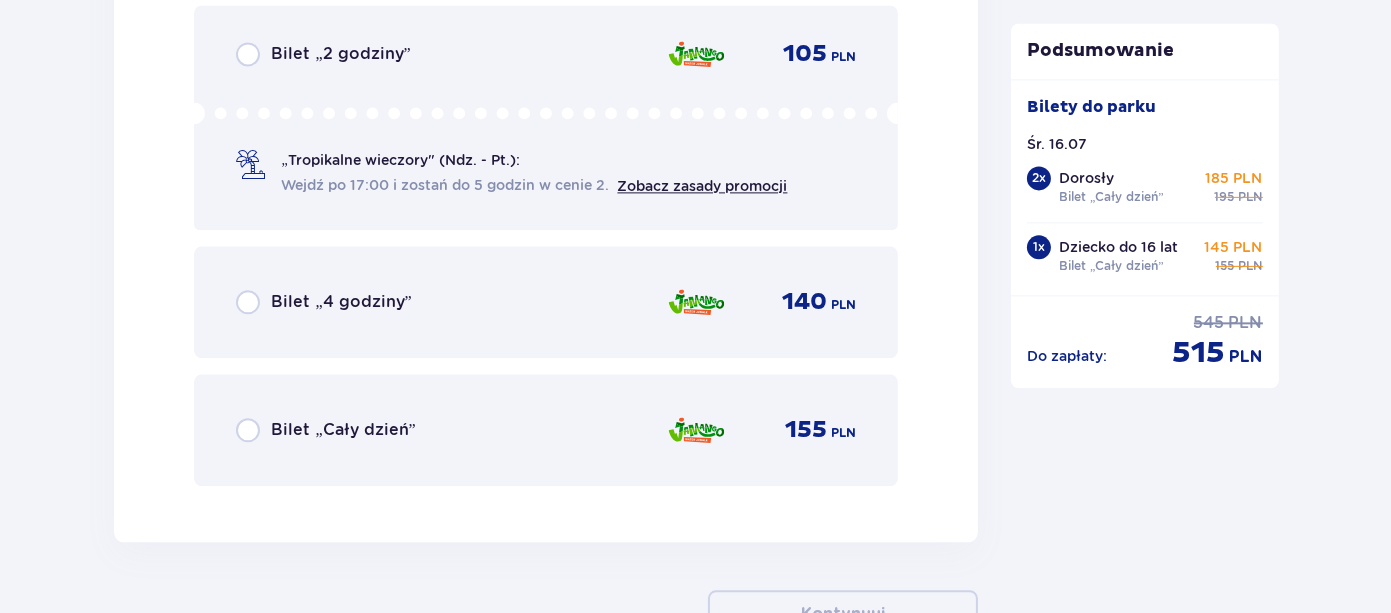 click on "Bilet „2 godziny” 105 PLN „Tropikalne wieczory" (Ndz. - Pt.): Wejdź po 17:00 i zostań do 5 godzin w cenie 2. Zobacz zasady promocji" at bounding box center (546, 117) 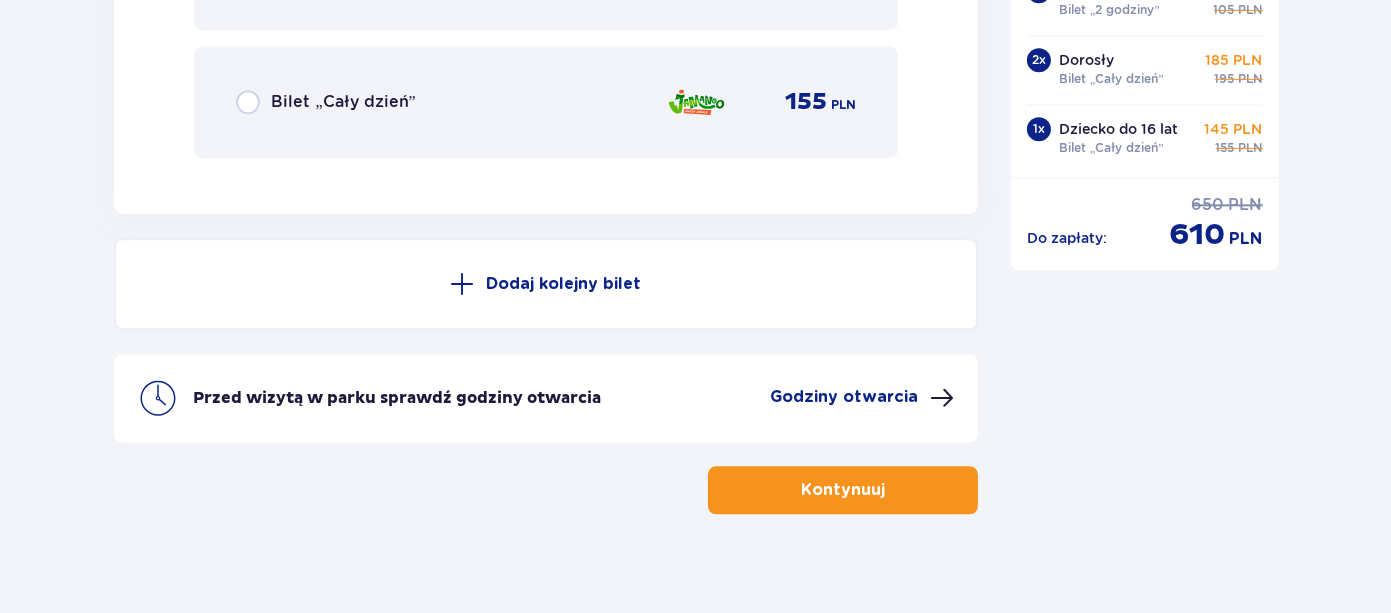 scroll, scrollTop: 6553, scrollLeft: 0, axis: vertical 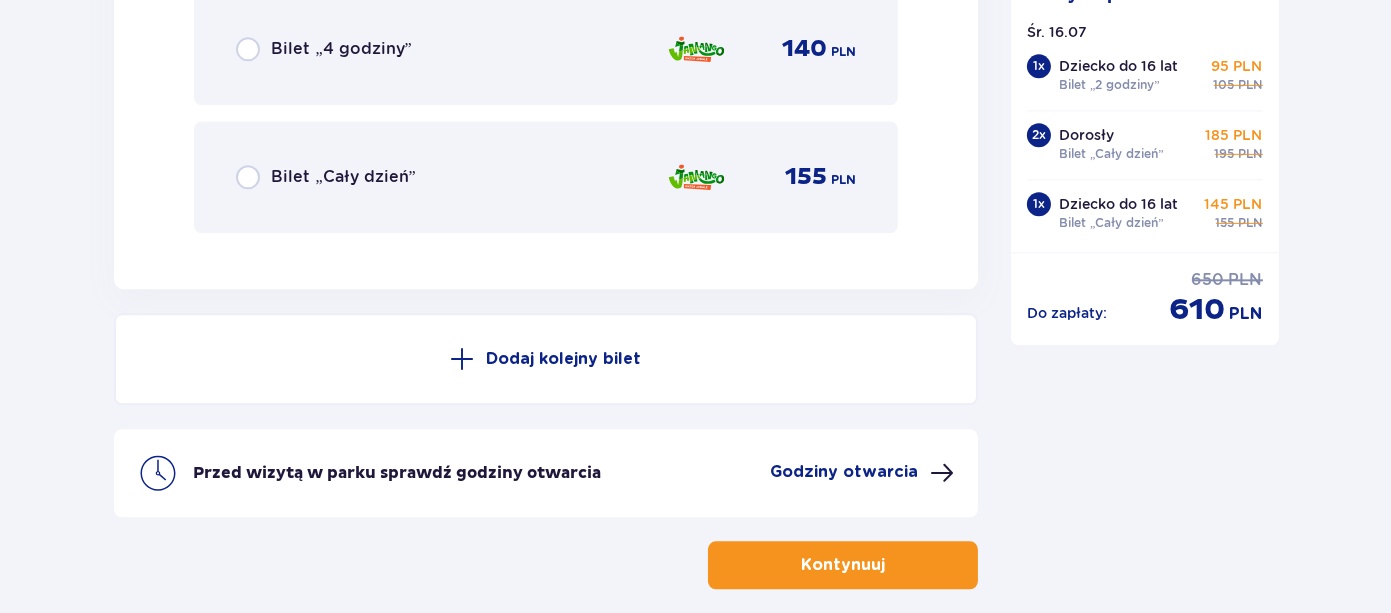 click on "Bilet „Cały dzień” 155 PLN" at bounding box center (546, 177) 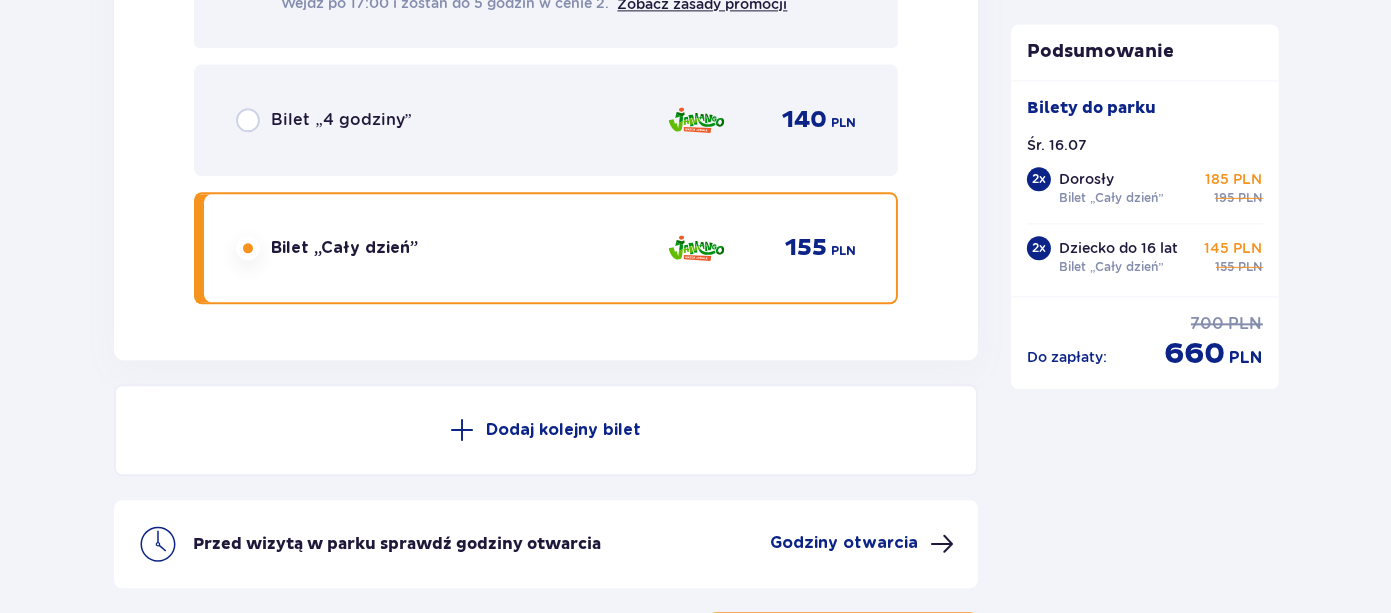 scroll, scrollTop: 6438, scrollLeft: 0, axis: vertical 